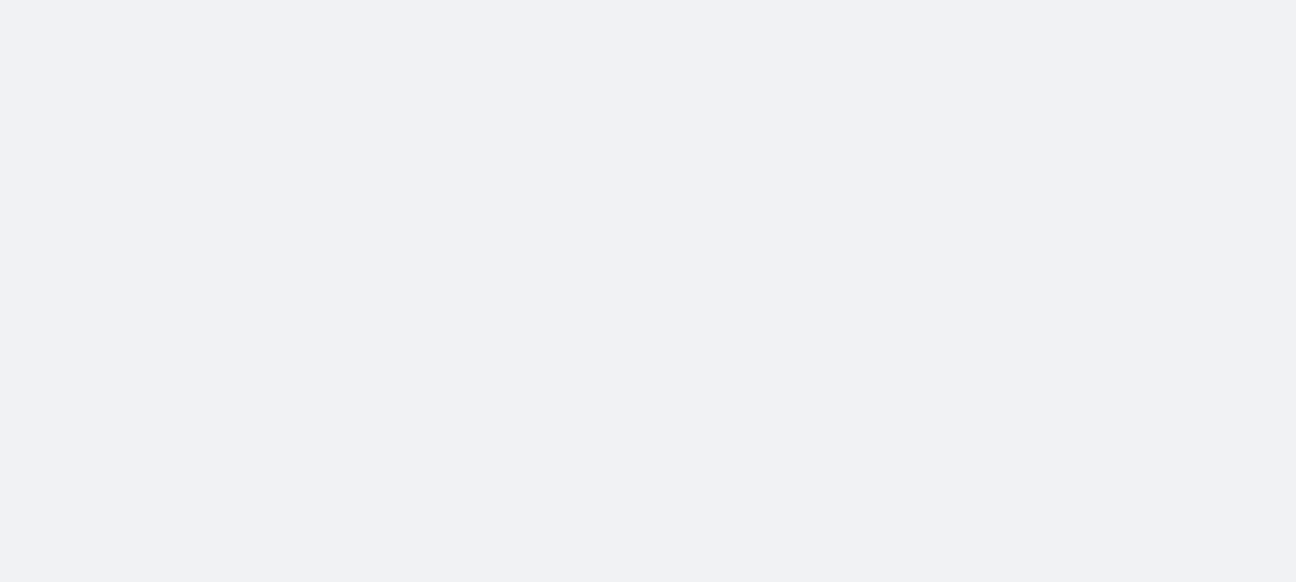 scroll, scrollTop: 0, scrollLeft: 0, axis: both 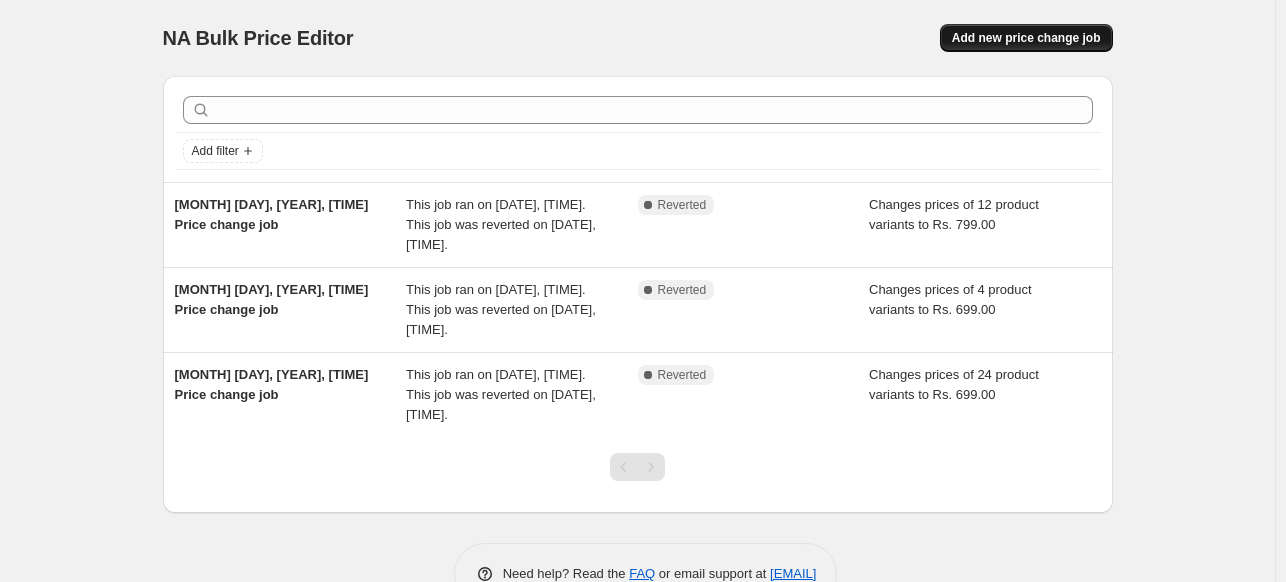 click on "Add new price change job" at bounding box center [1026, 38] 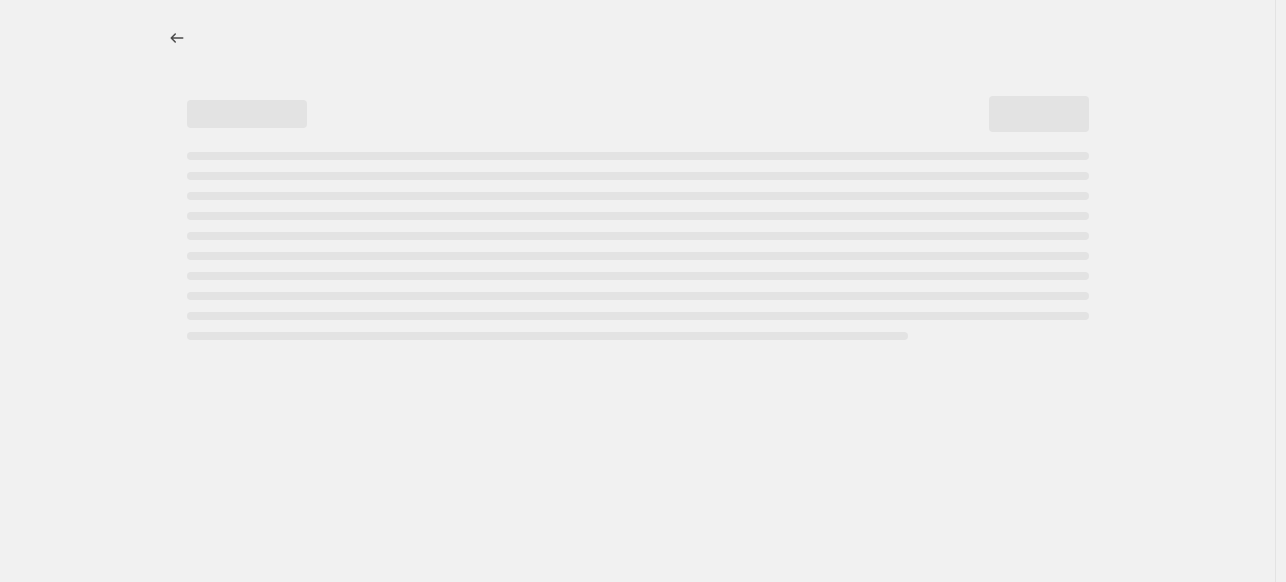 select on "percentage" 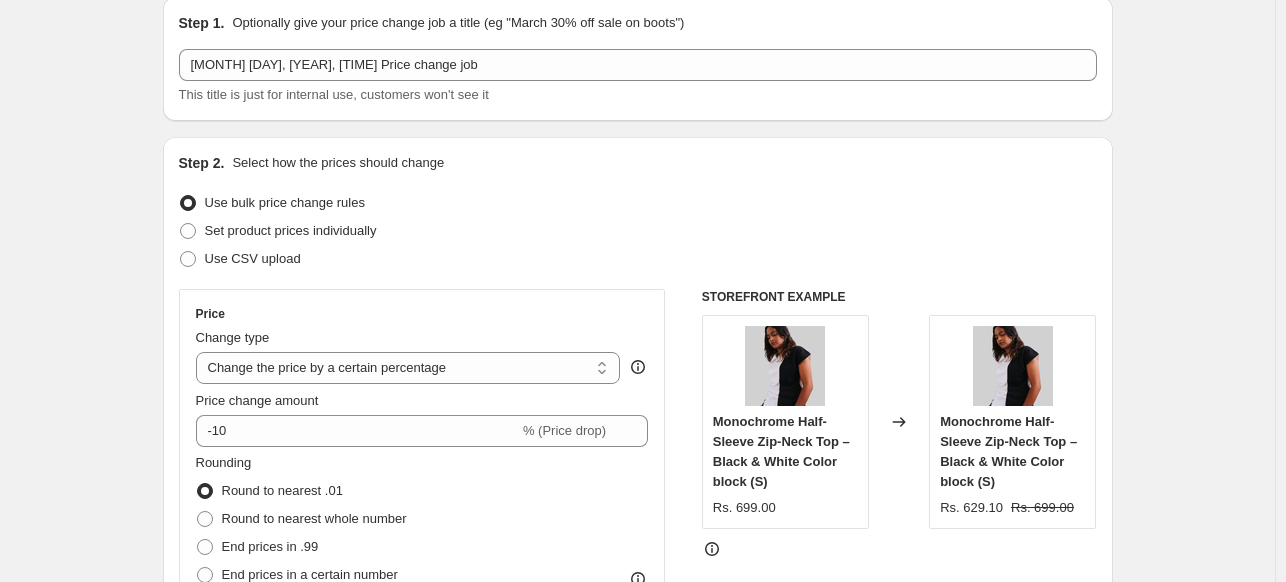 scroll, scrollTop: 76, scrollLeft: 0, axis: vertical 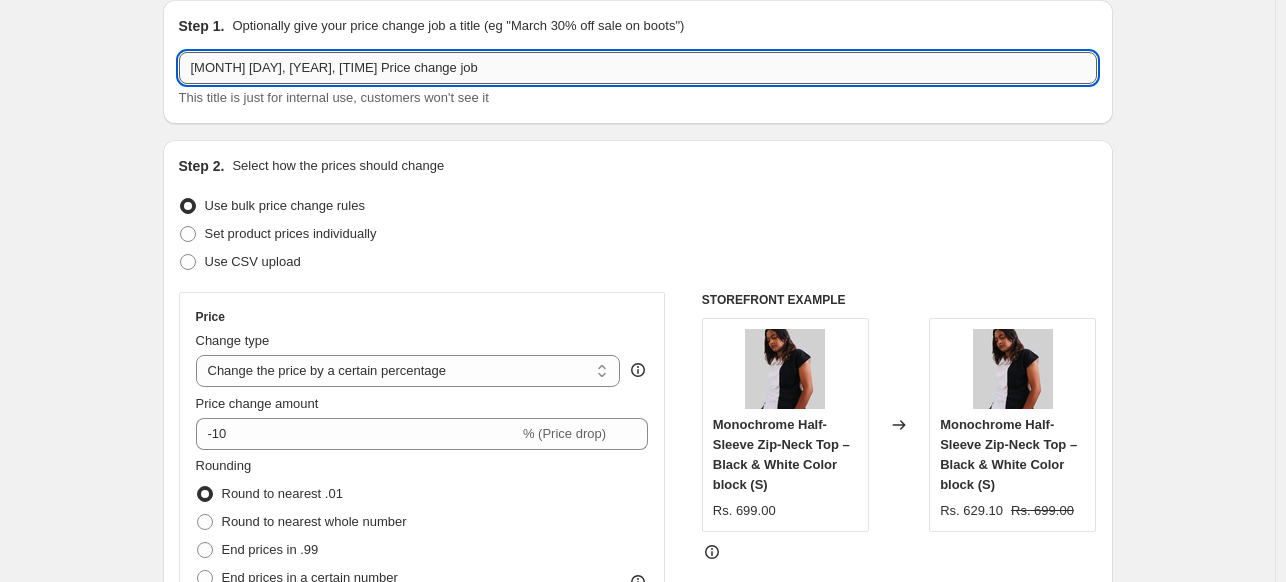 click on "Aug 5, 2025, 4:25:31 PM Price change job" at bounding box center [638, 68] 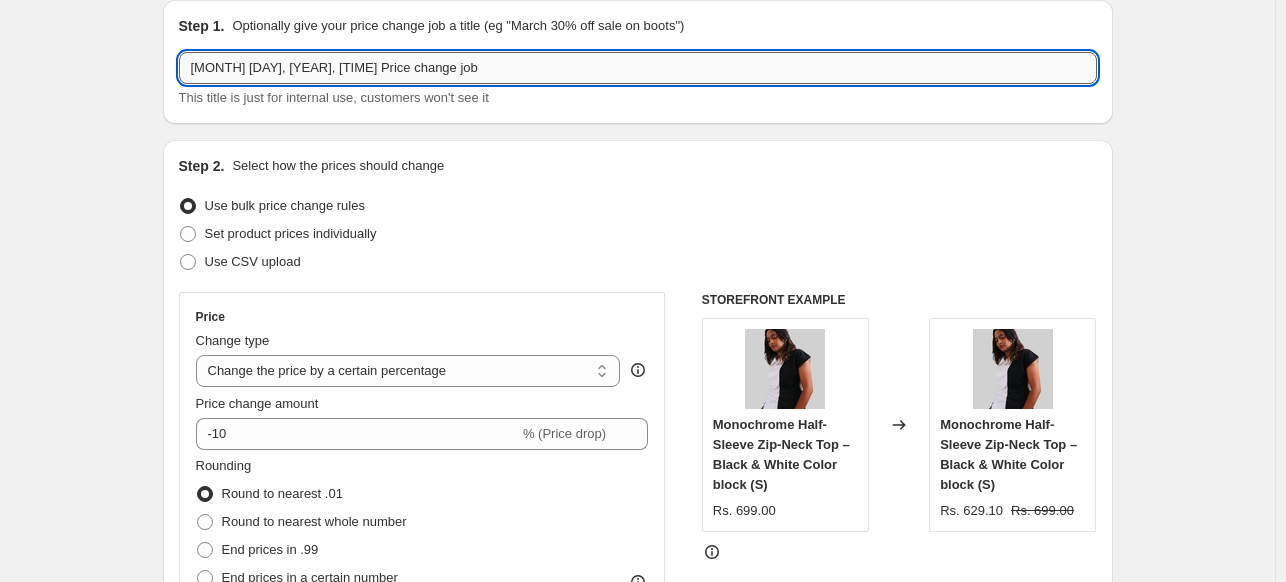 click on "Aug 5, 2025, 4:25:31 PM Price change job" at bounding box center (638, 68) 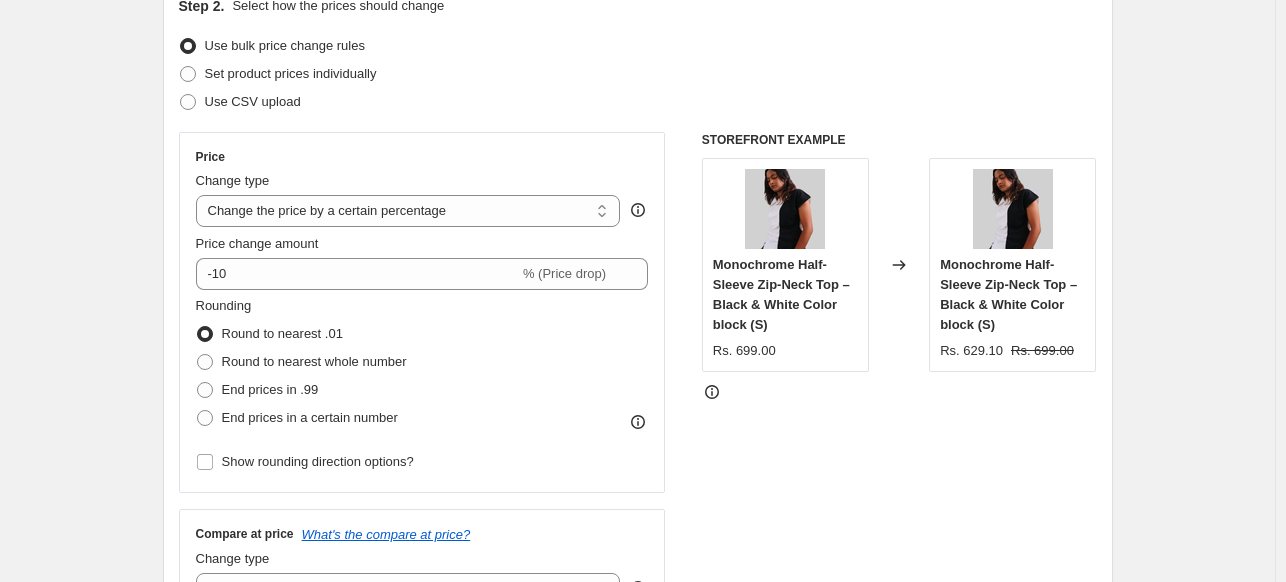 scroll, scrollTop: 236, scrollLeft: 0, axis: vertical 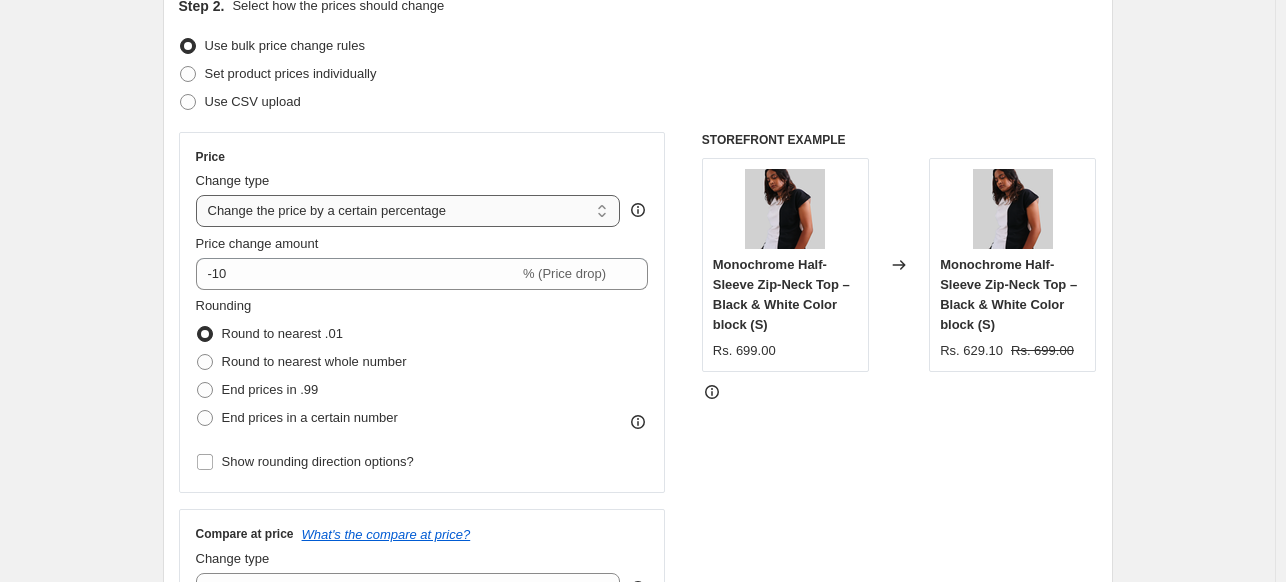 click on "Change the price to a certain amount Change the price by a certain amount Change the price by a certain percentage Change the price to the current compare at price (price before sale) Change the price by a certain amount relative to the compare at price Change the price by a certain percentage relative to the compare at price Don't change the price Change the price by a certain percentage relative to the cost per item Change price to certain cost margin" at bounding box center (408, 211) 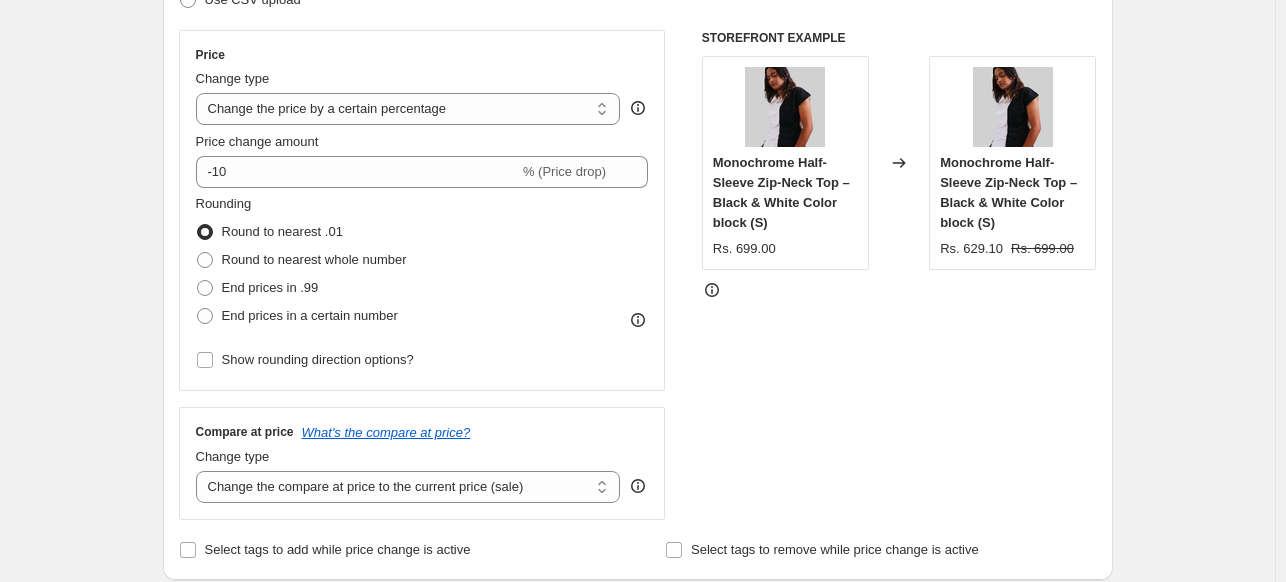 scroll, scrollTop: 0, scrollLeft: 0, axis: both 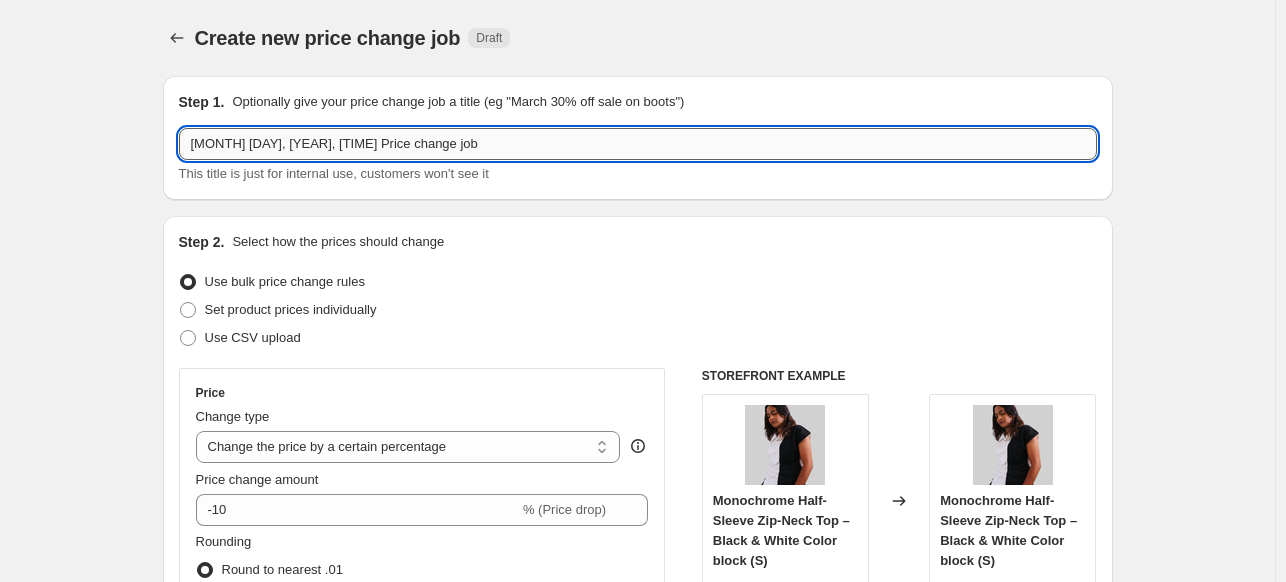 click on "Aug 5, 2025, 4:25:31 PM Price change job" at bounding box center (638, 144) 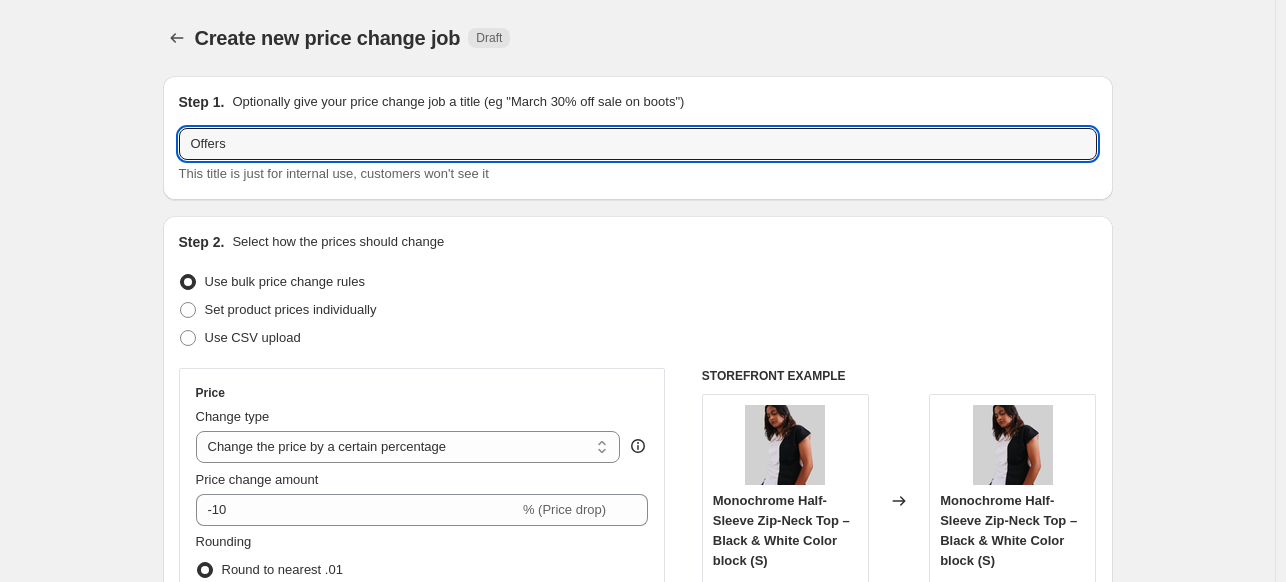 type on "Offers" 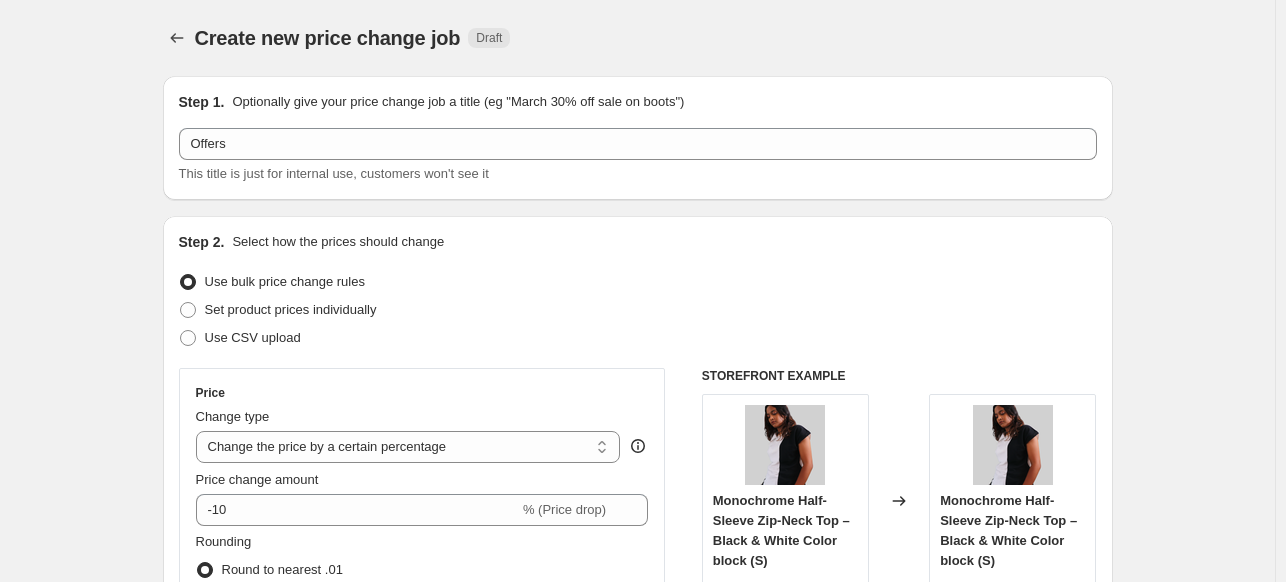 click on "Set product prices individually" at bounding box center (638, 310) 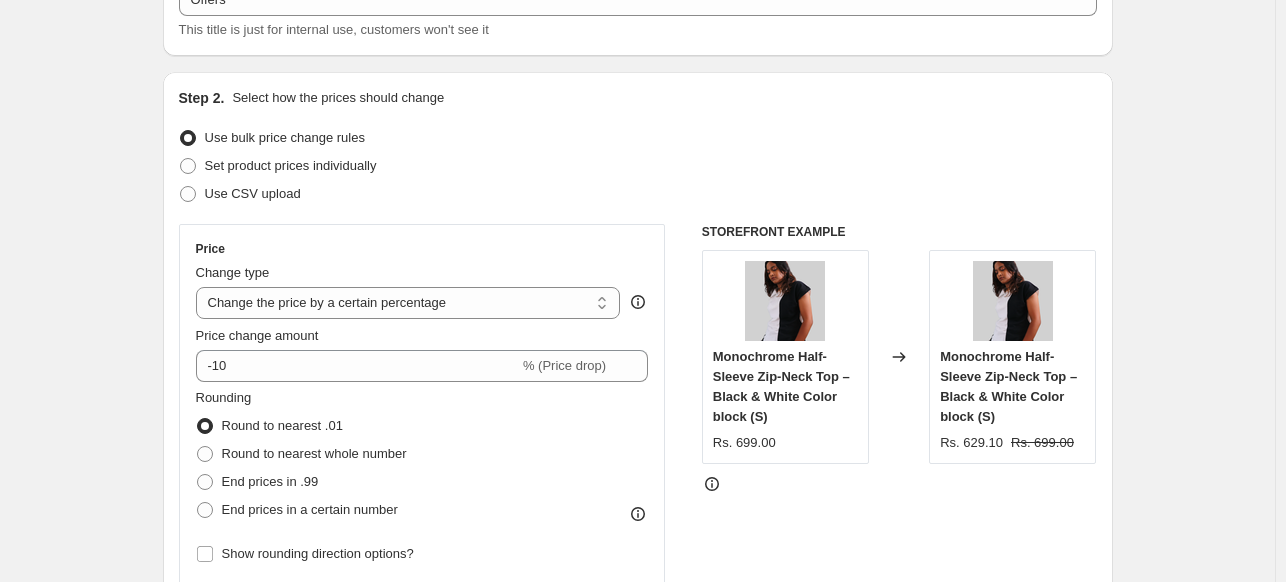 scroll, scrollTop: 144, scrollLeft: 0, axis: vertical 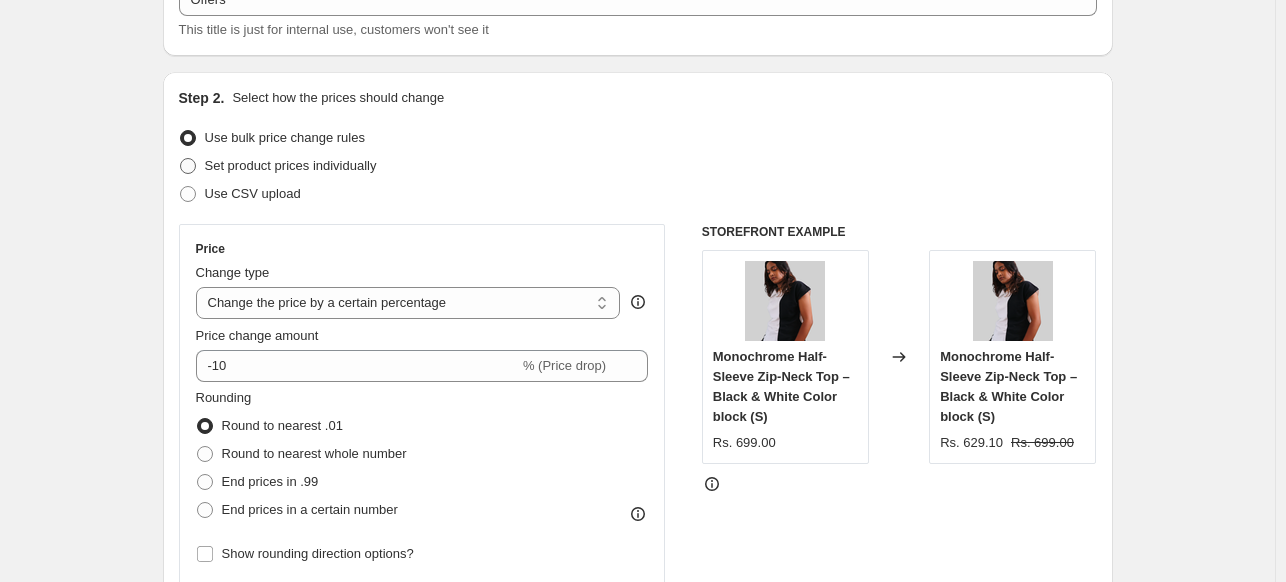 click on "Set product prices individually" at bounding box center (291, 165) 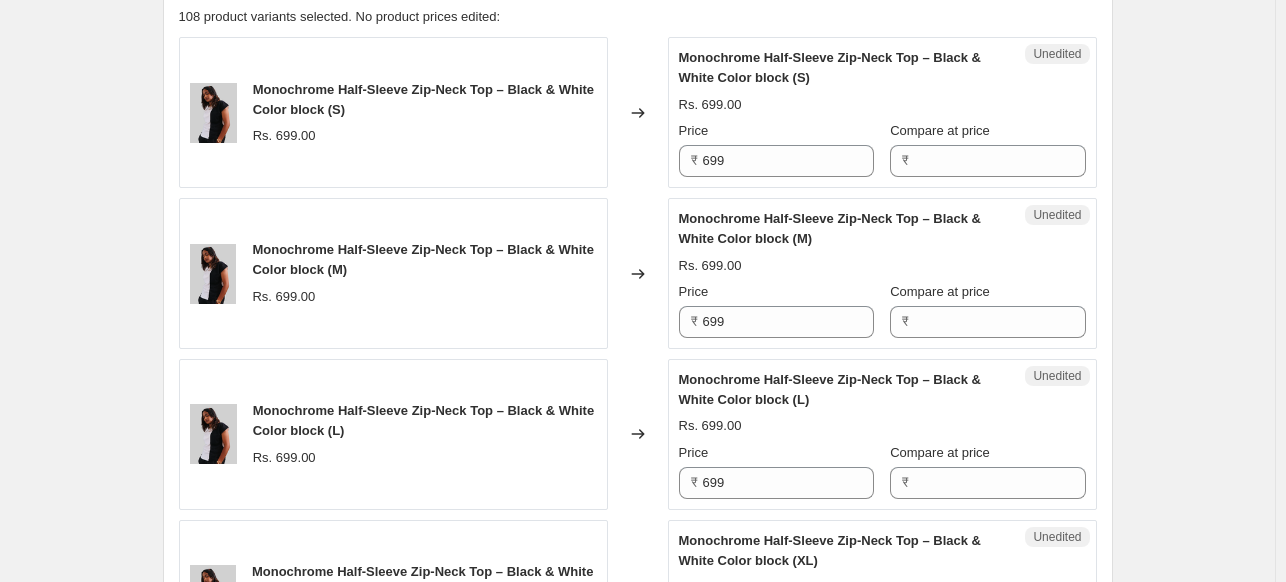 scroll, scrollTop: 636, scrollLeft: 0, axis: vertical 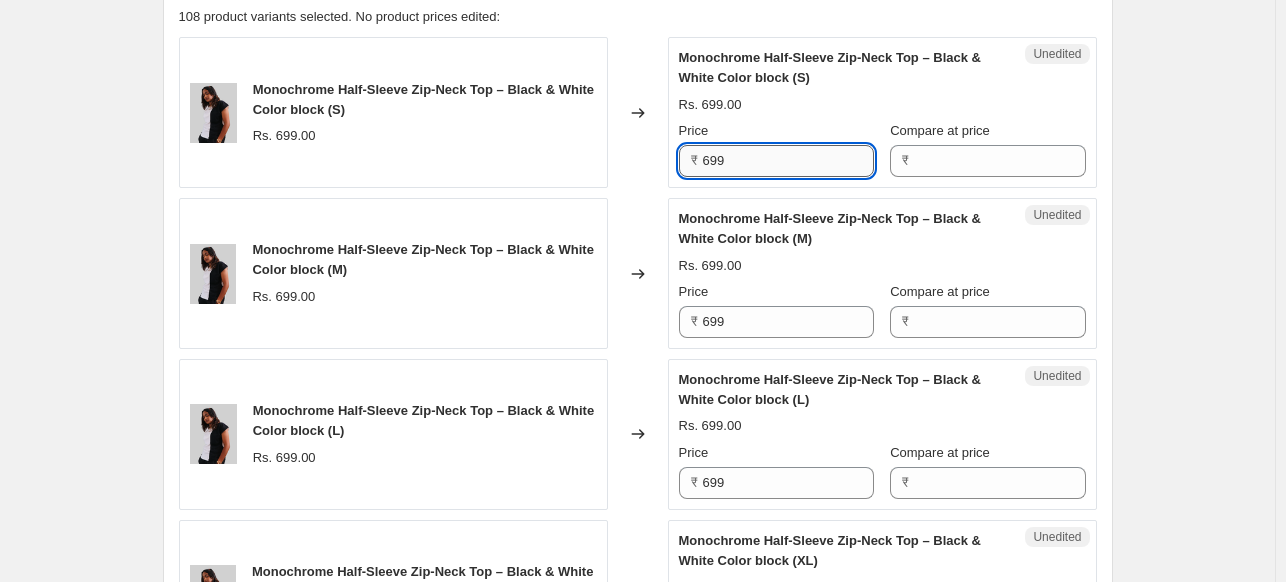 click on "699" at bounding box center (788, 161) 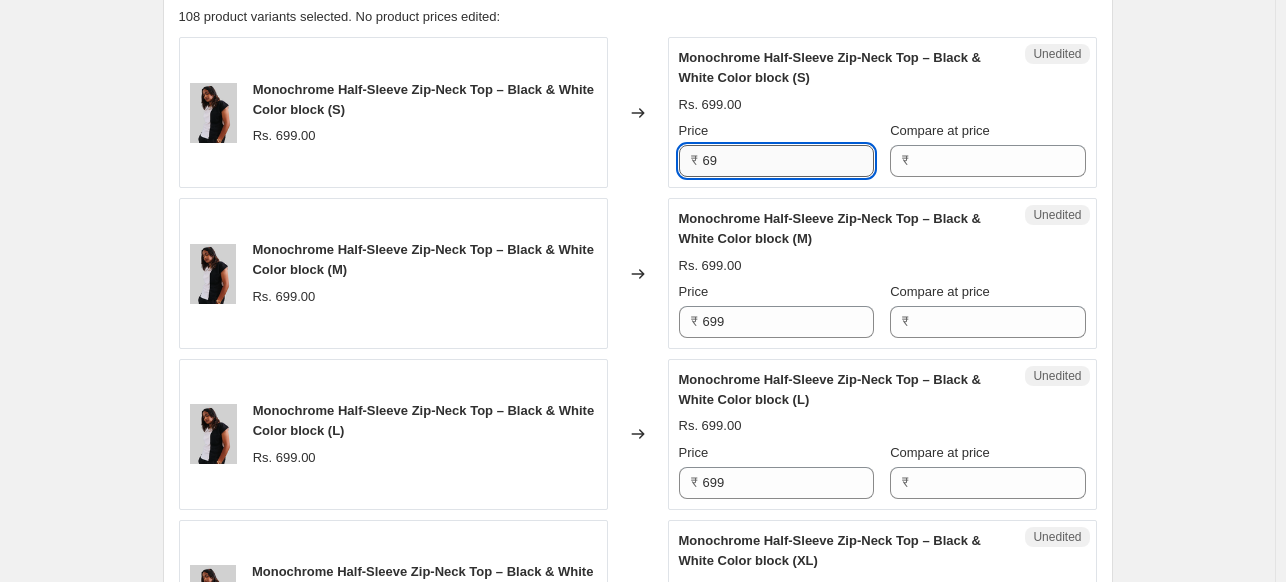 type on "6" 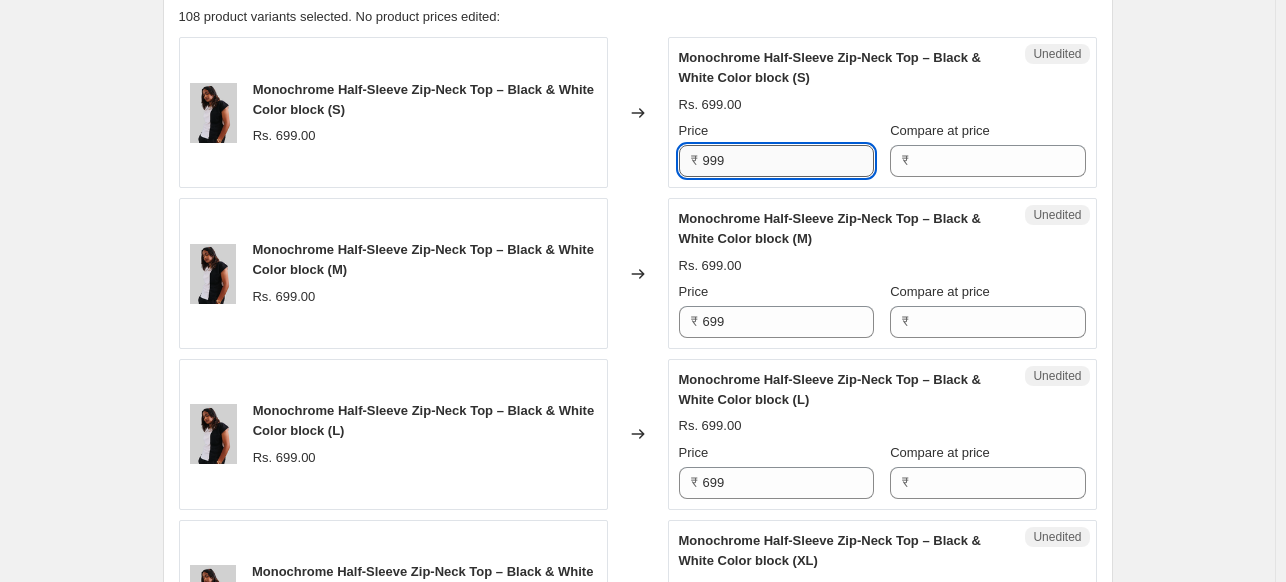 type on "999" 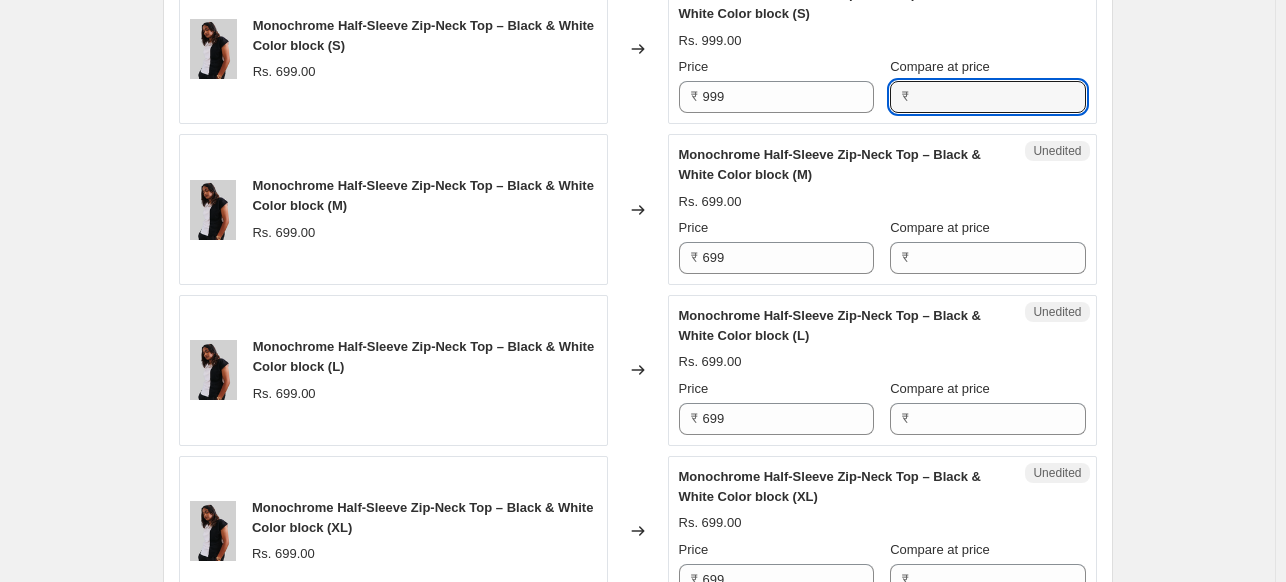 scroll, scrollTop: 679, scrollLeft: 0, axis: vertical 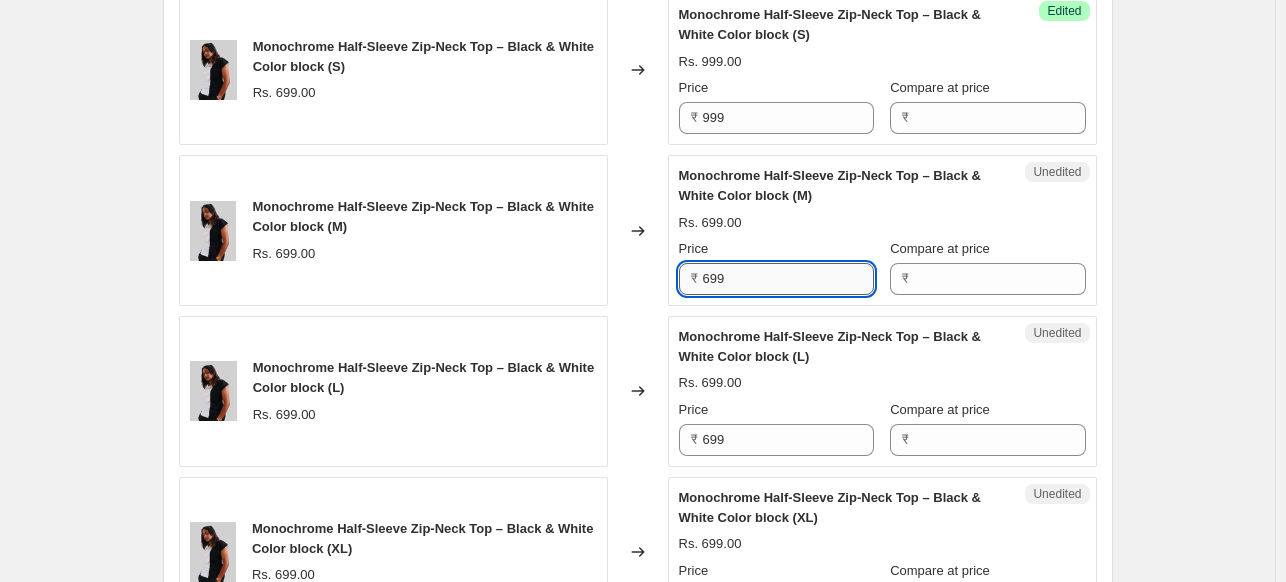 click on "699" at bounding box center (788, 279) 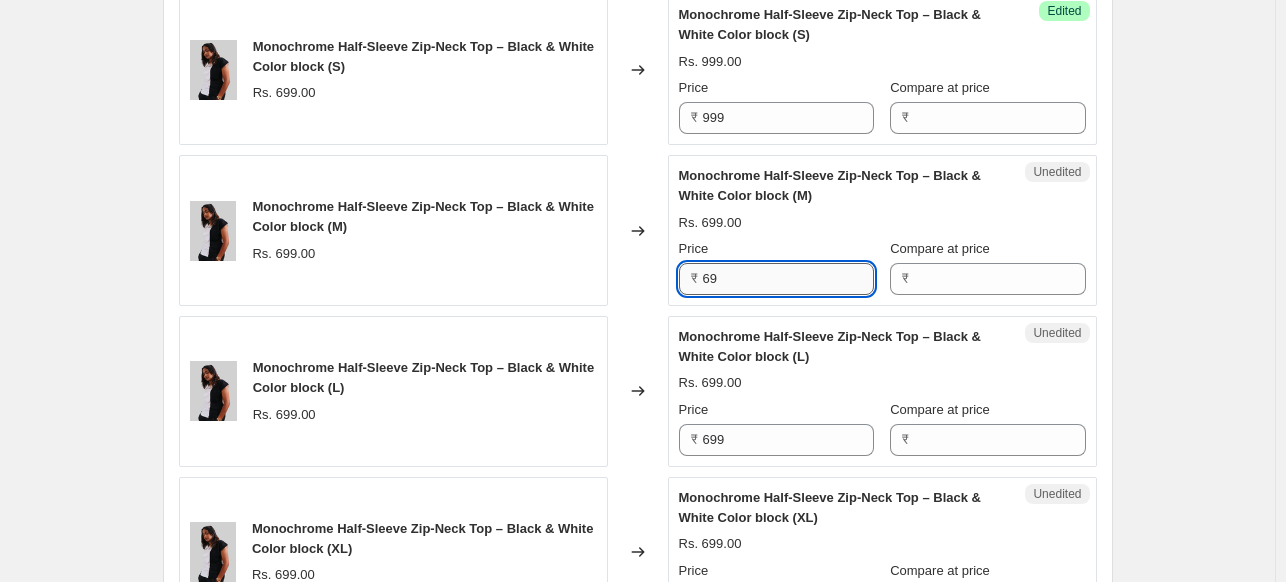 type on "6" 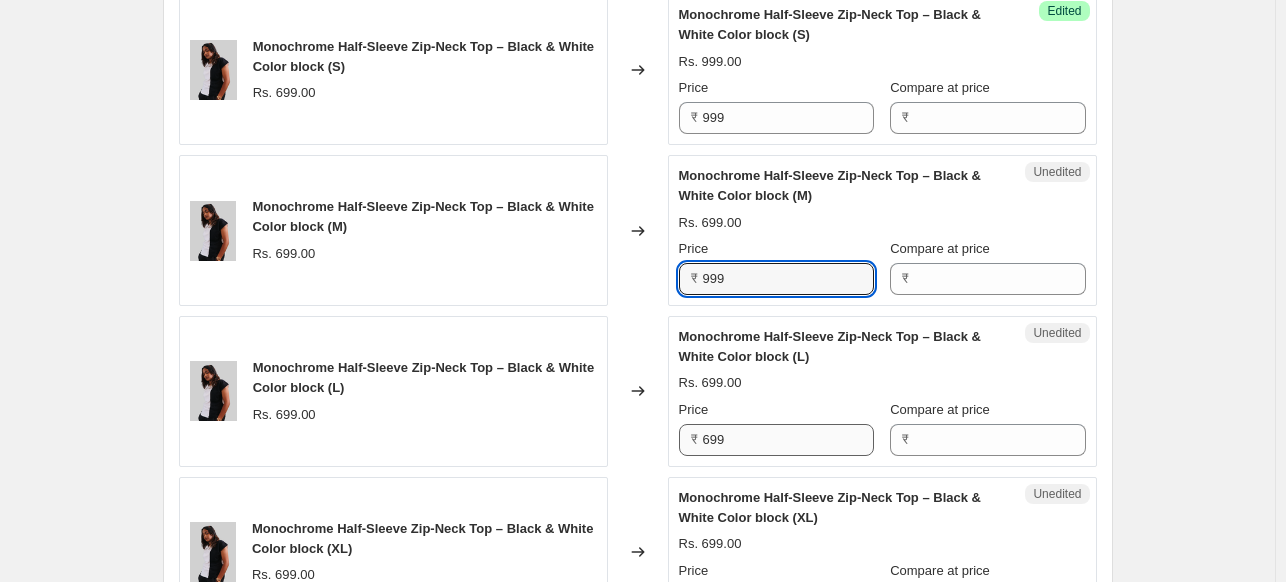 type on "999" 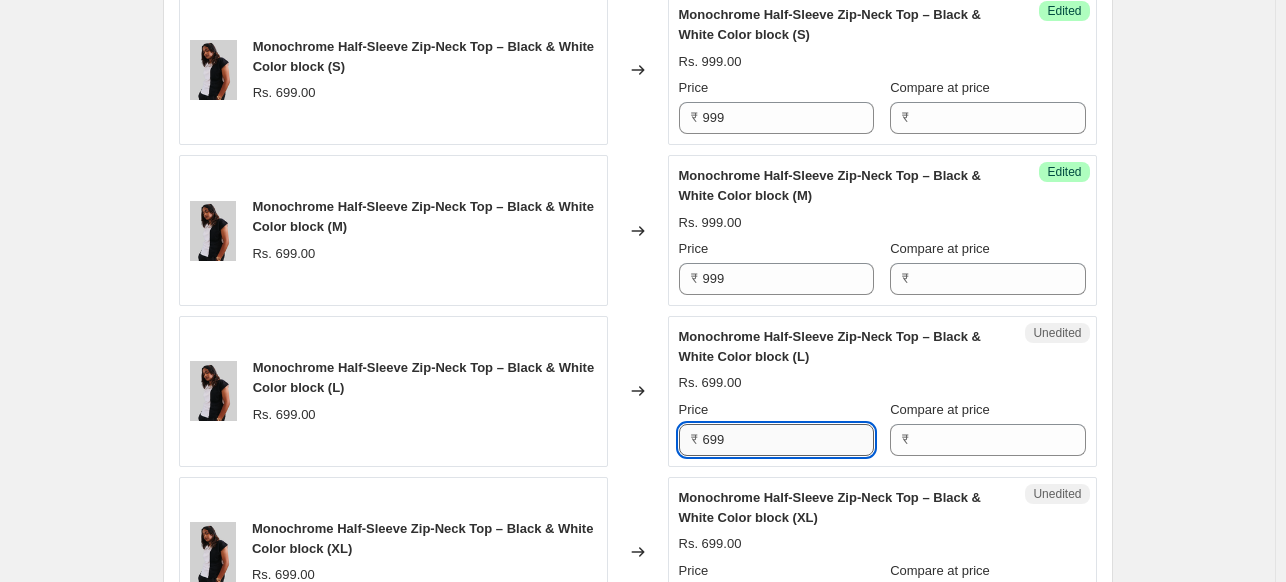 click on "699" at bounding box center (788, 440) 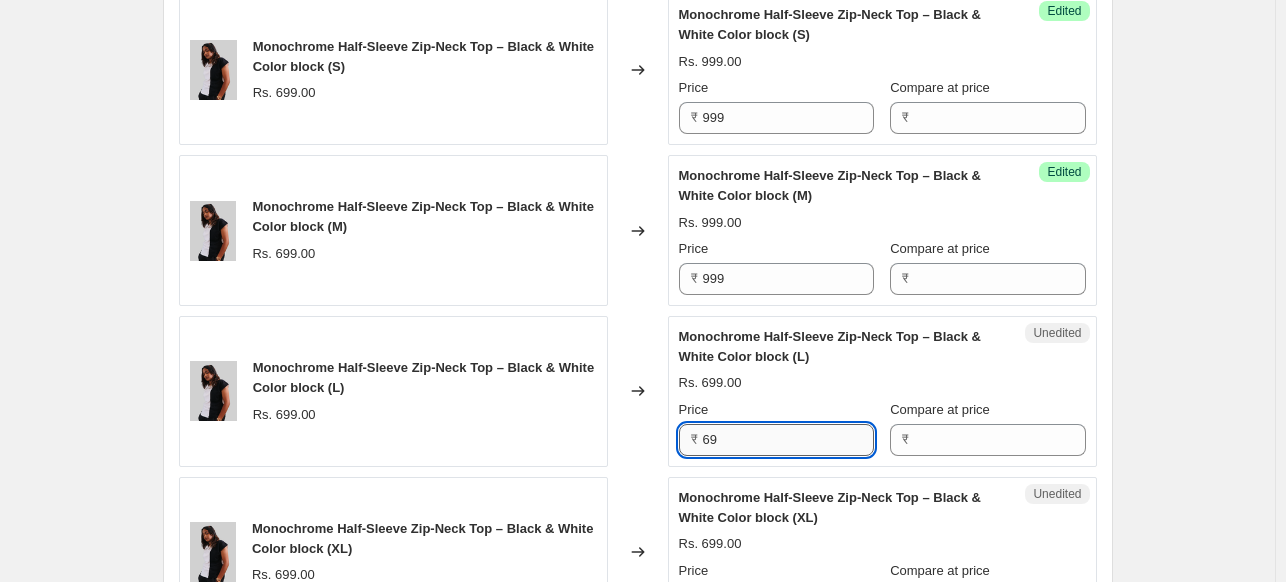 type on "6" 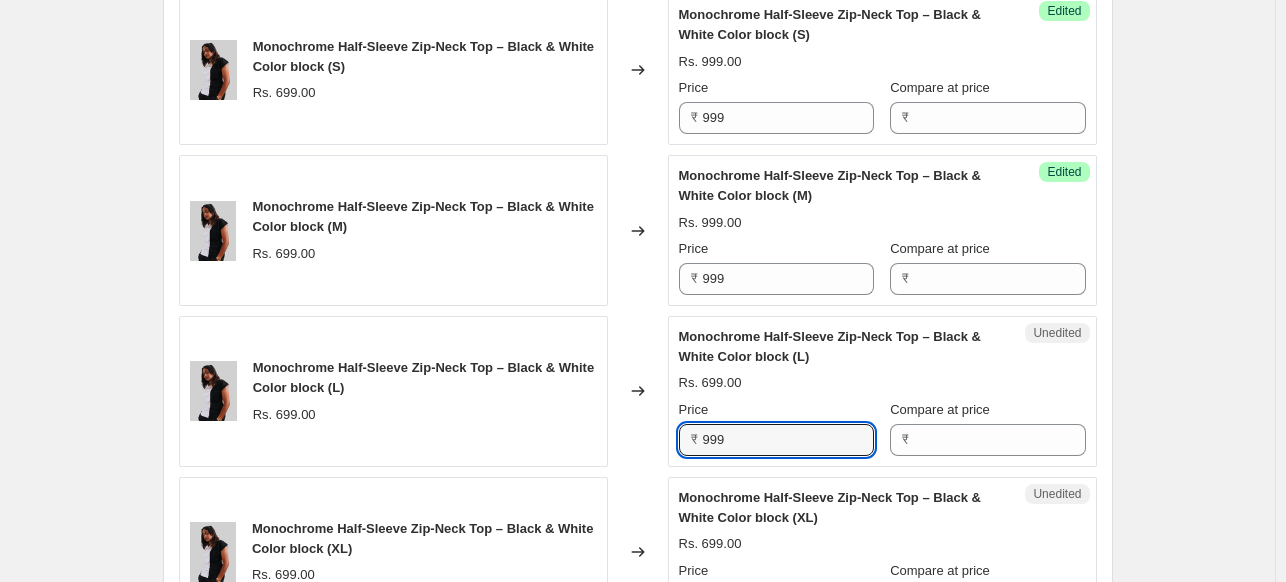 type on "999" 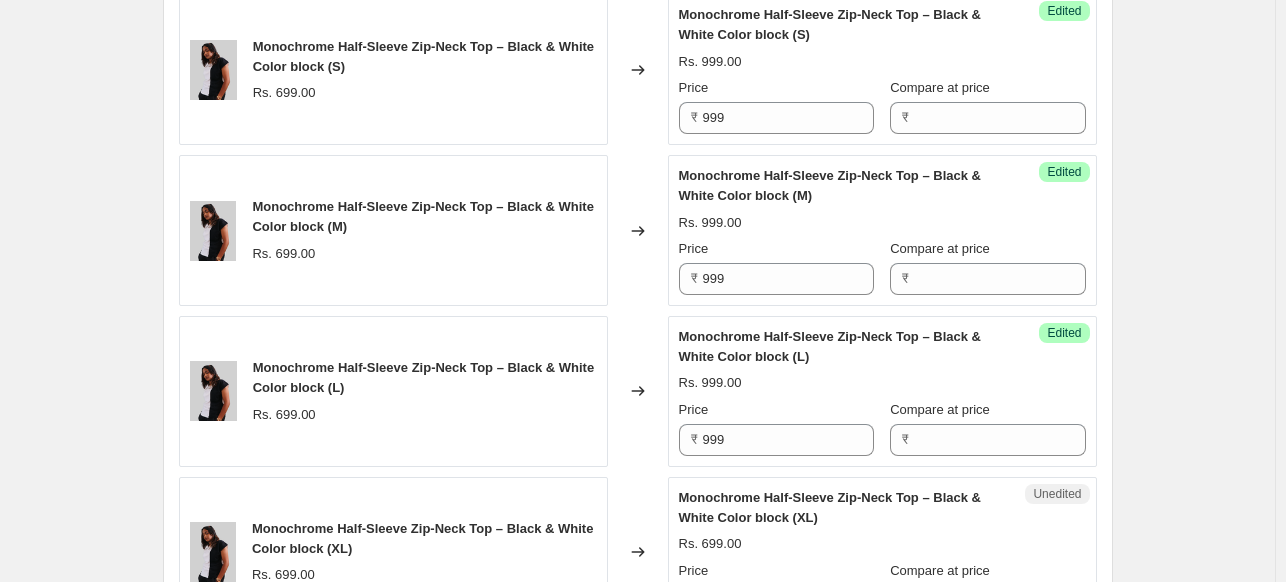 click on "Price" at bounding box center (776, 410) 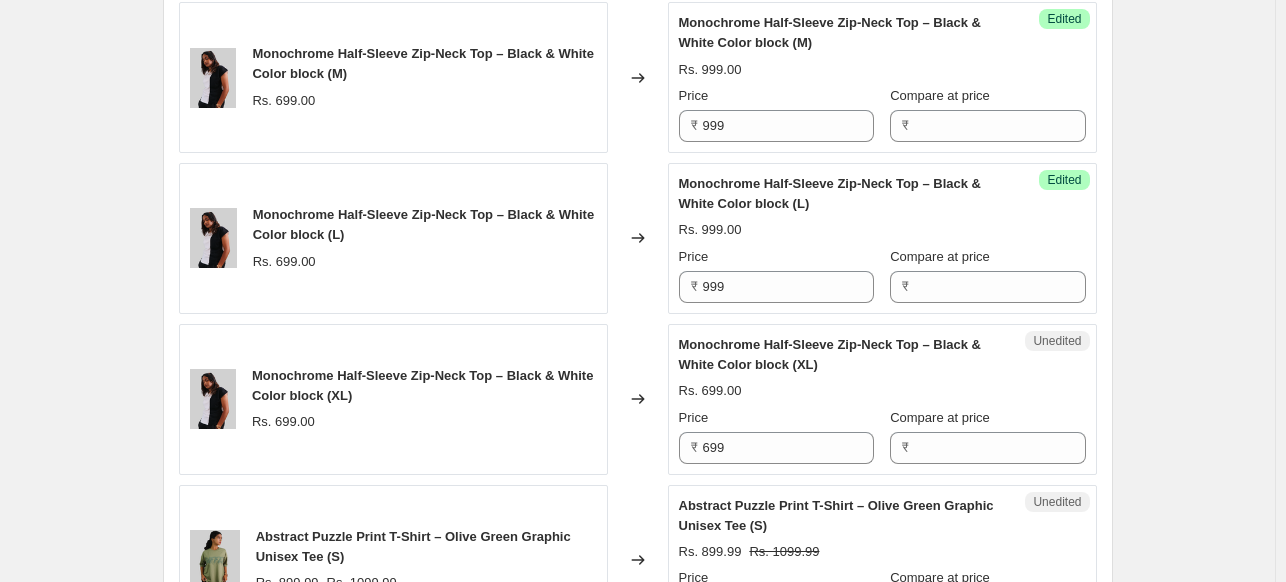 scroll, scrollTop: 834, scrollLeft: 0, axis: vertical 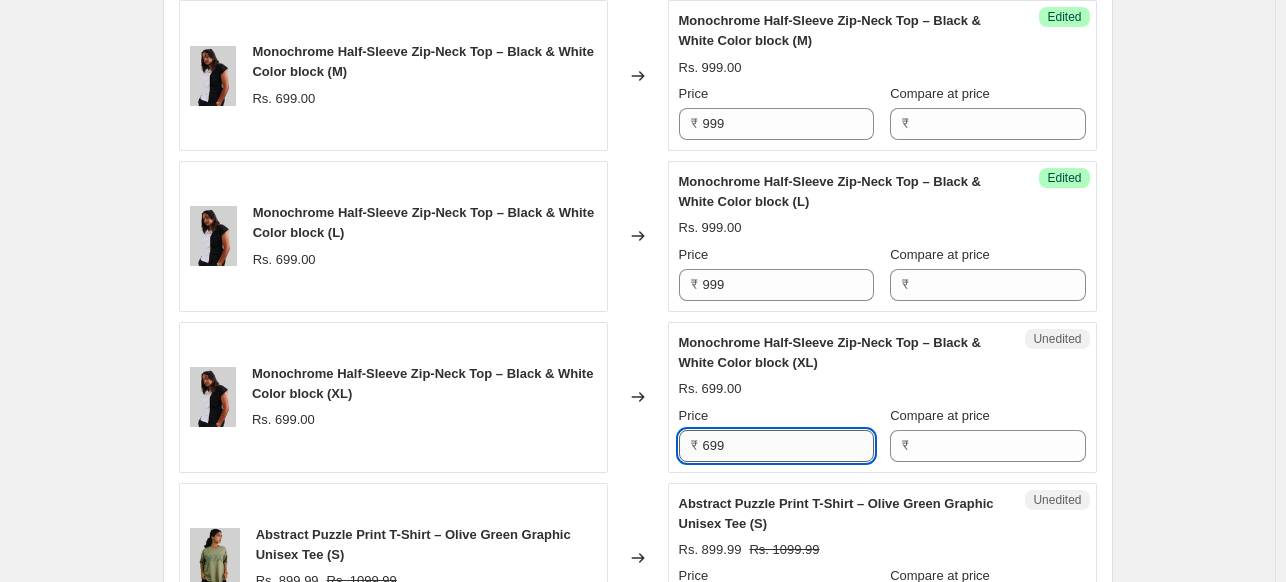 click on "699" at bounding box center [788, 446] 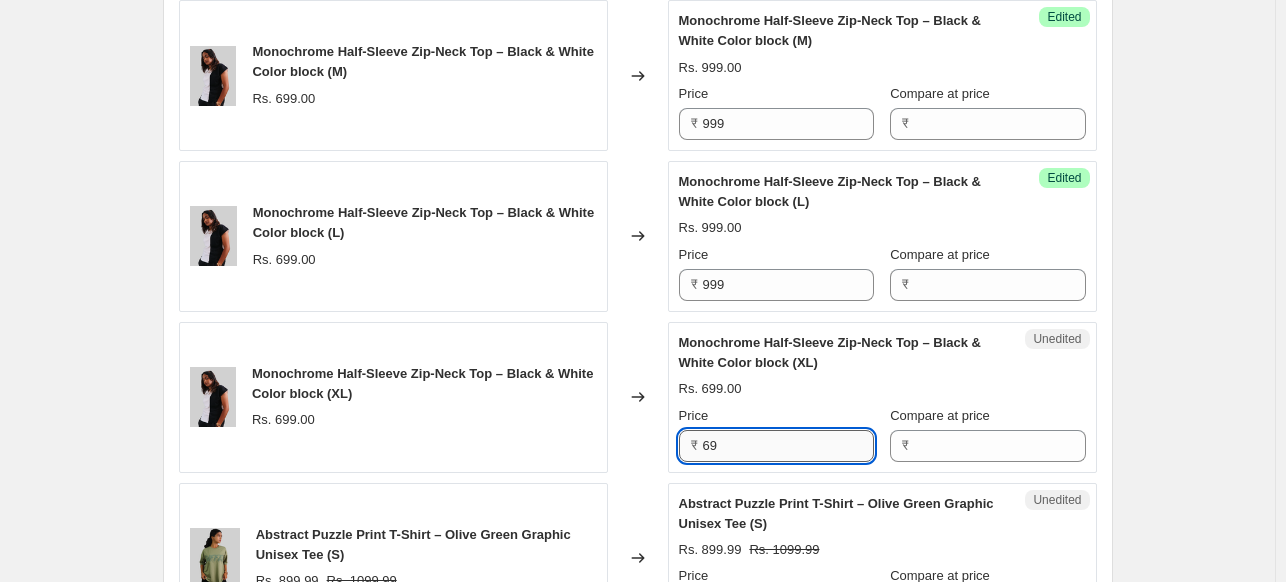 type on "6" 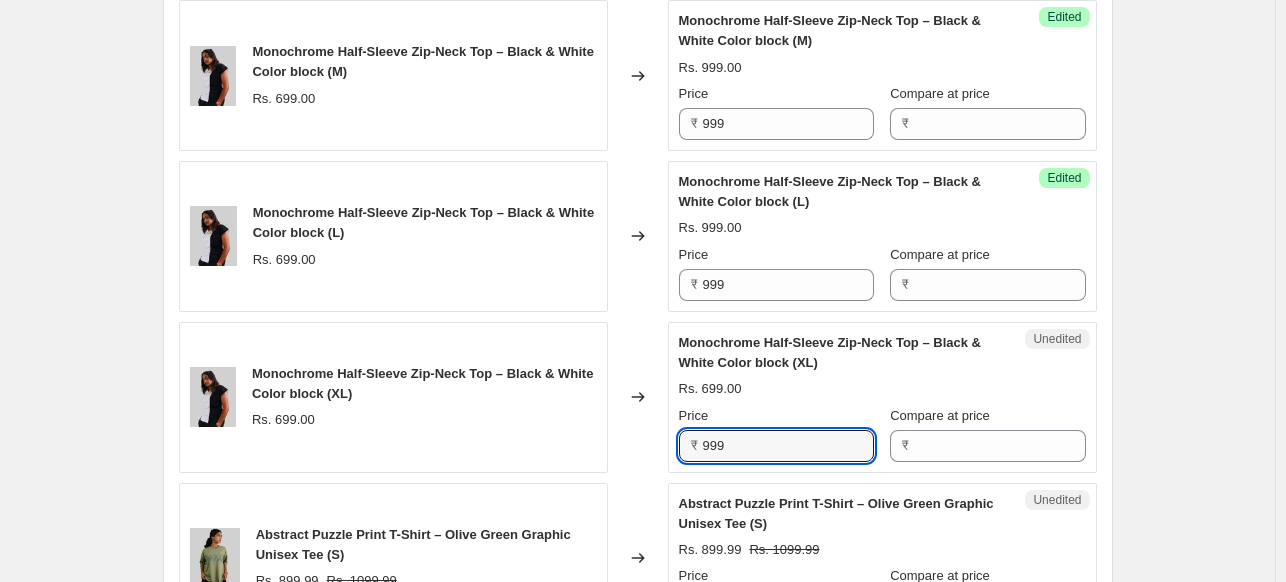 type on "999" 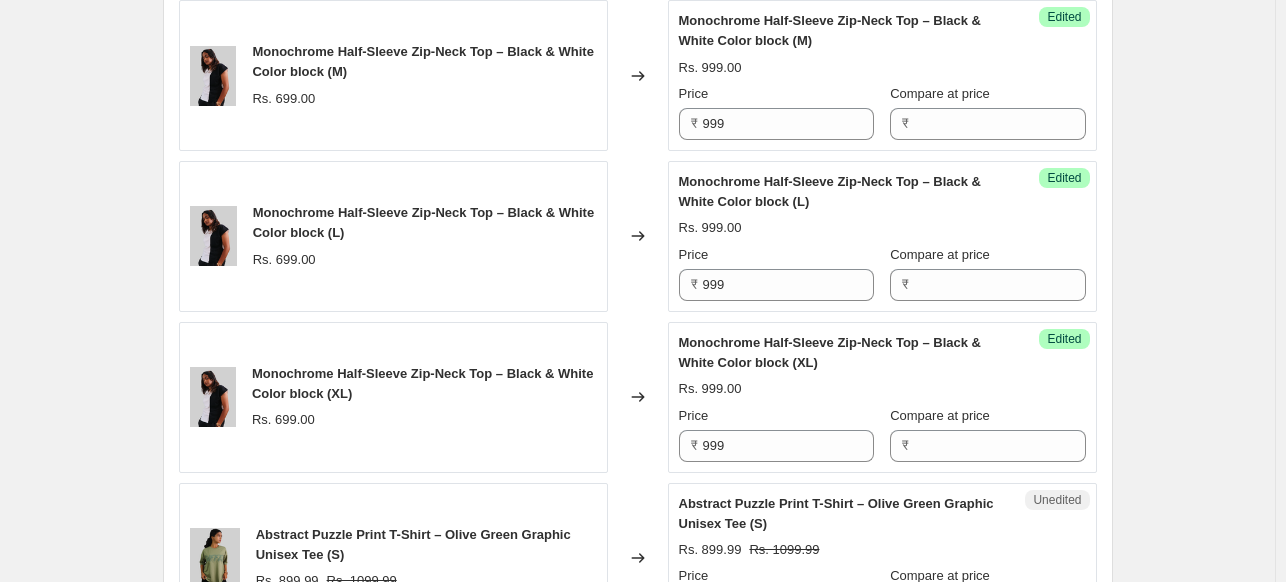 click on "Monochrome Half-Sleeve Zip-Neck Top – Black & White Color block (L)" at bounding box center [842, 192] 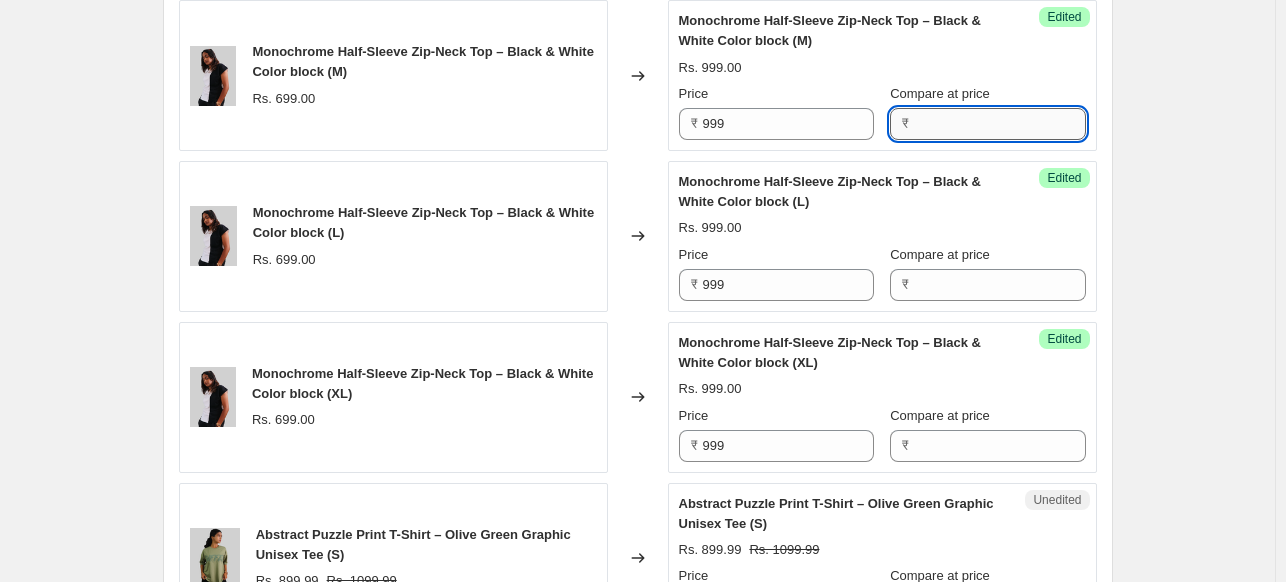 click on "Compare at price" at bounding box center (999, 124) 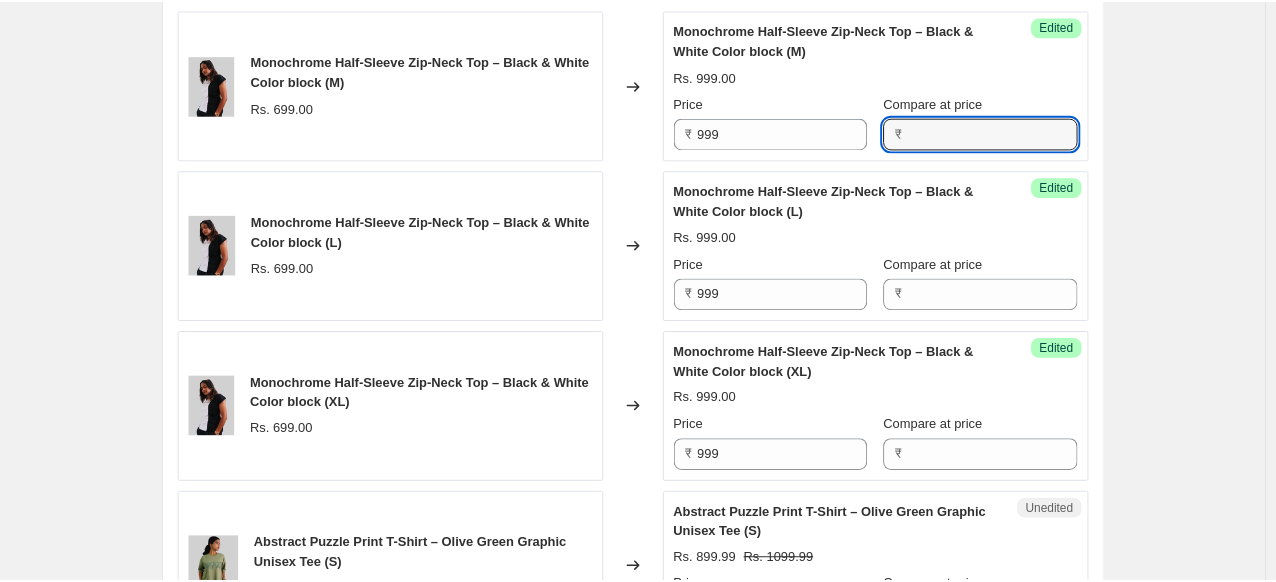 scroll, scrollTop: 820, scrollLeft: 0, axis: vertical 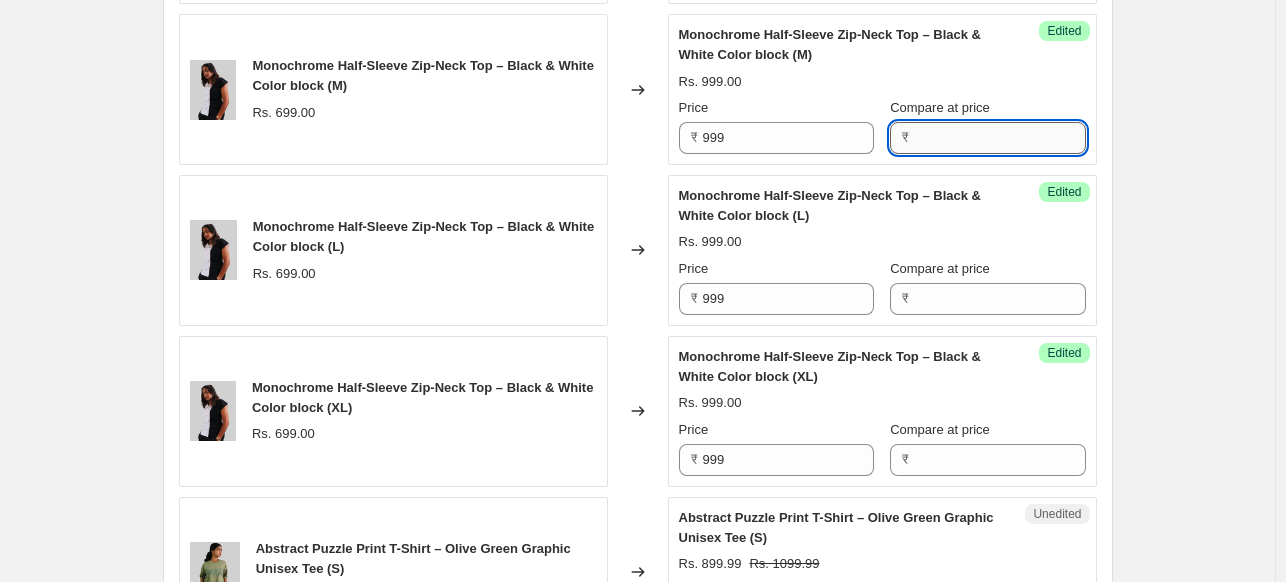 click on "Compare at price" at bounding box center (999, 138) 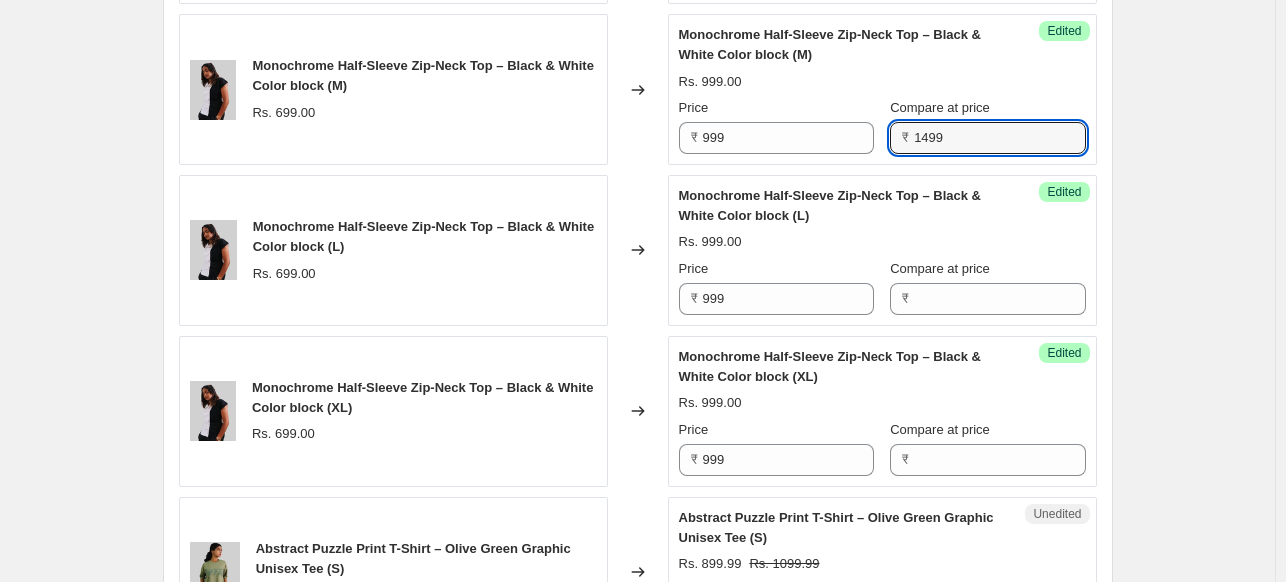 type on "1499" 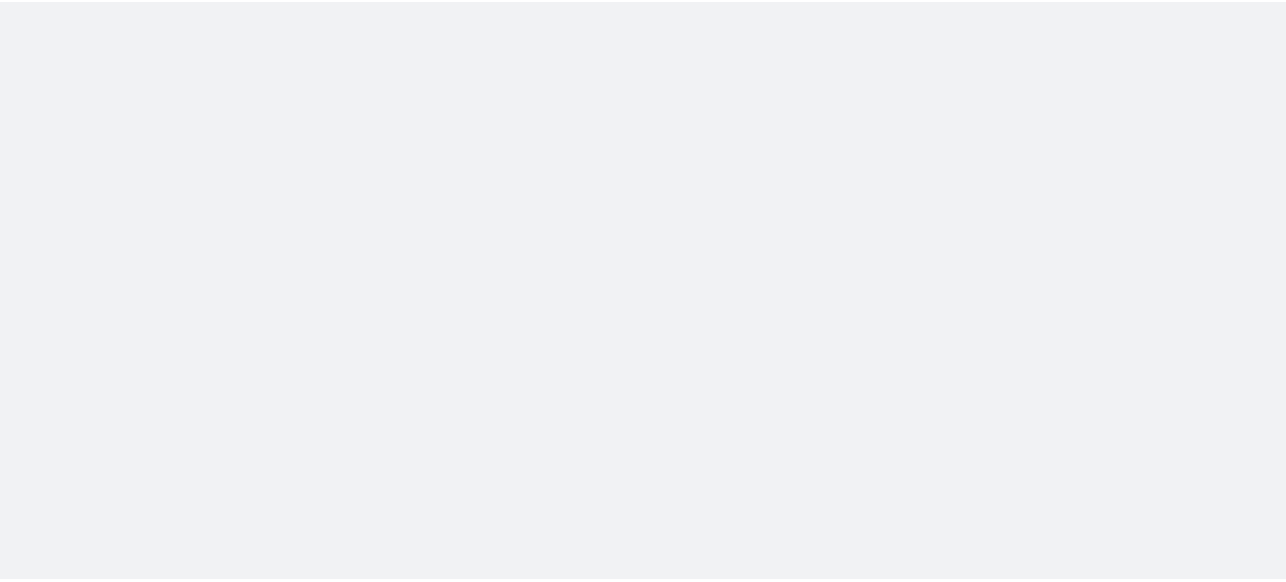 scroll, scrollTop: 0, scrollLeft: 0, axis: both 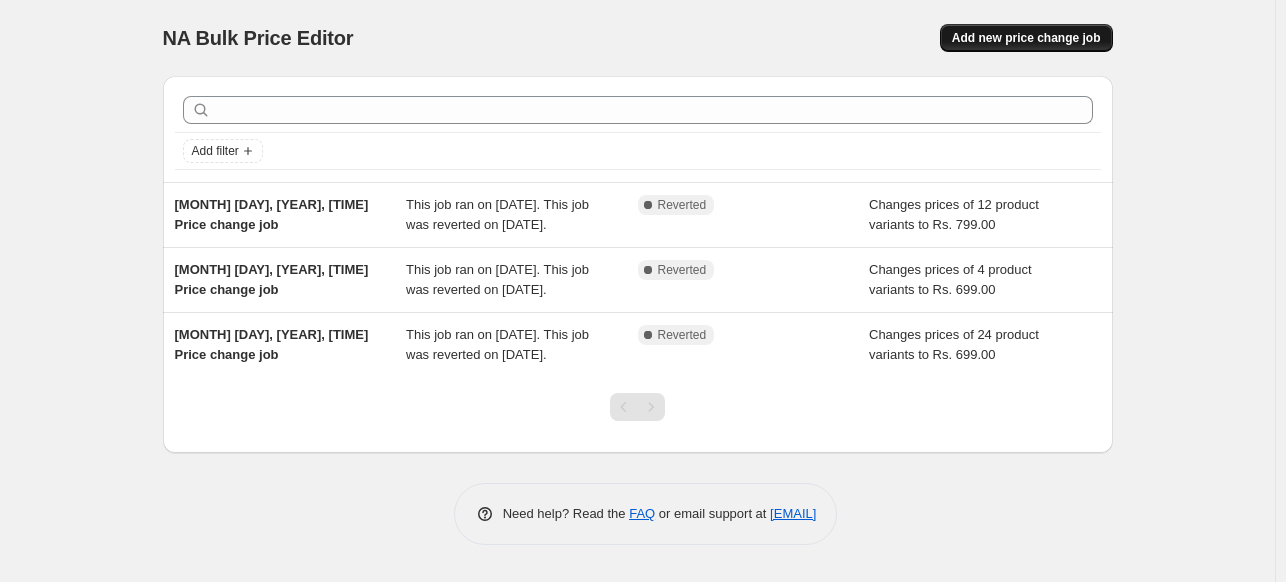 click on "Add new price change job" at bounding box center (1026, 38) 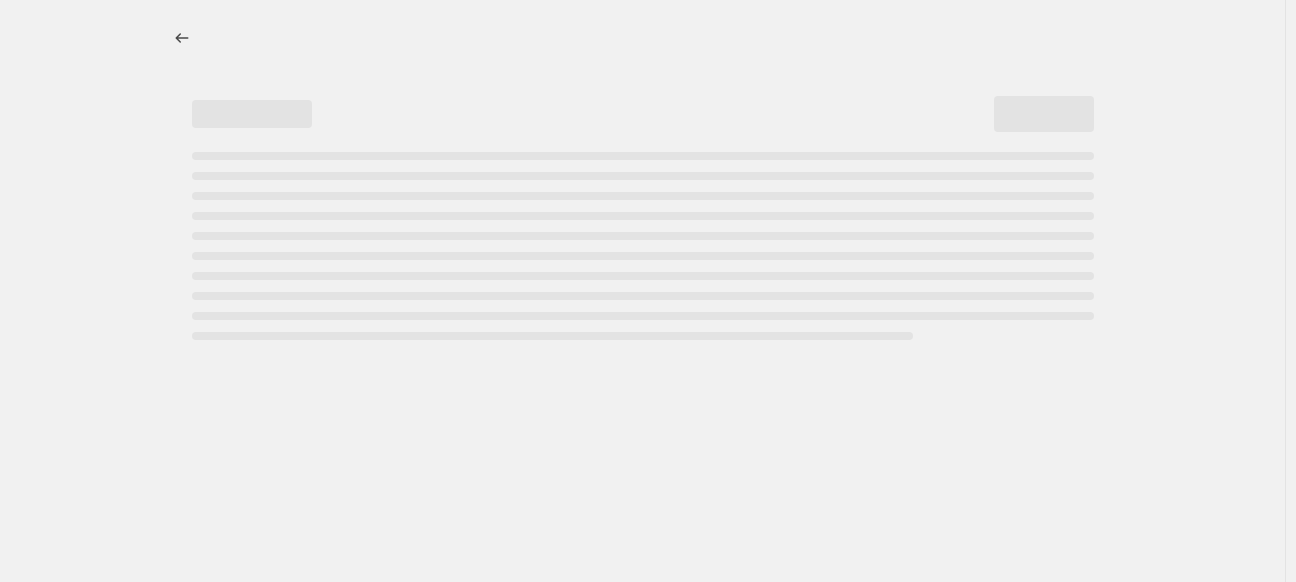 select on "percentage" 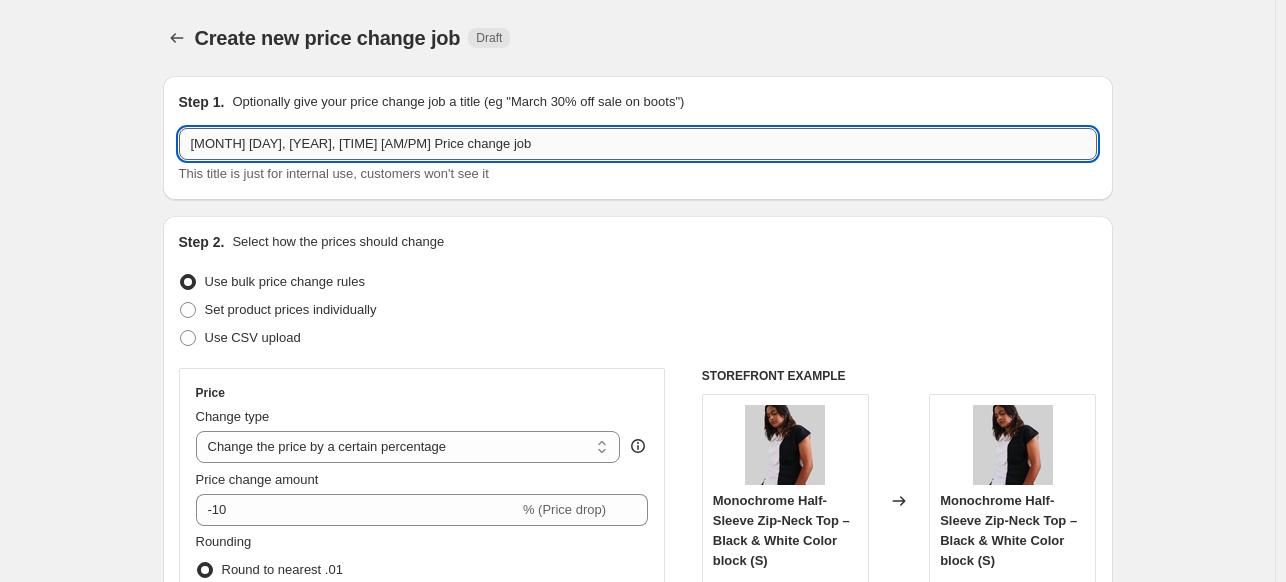 click on "[MONTH] [DAY], [YEAR], [TIME] [AM/PM] Price change job" at bounding box center (638, 144) 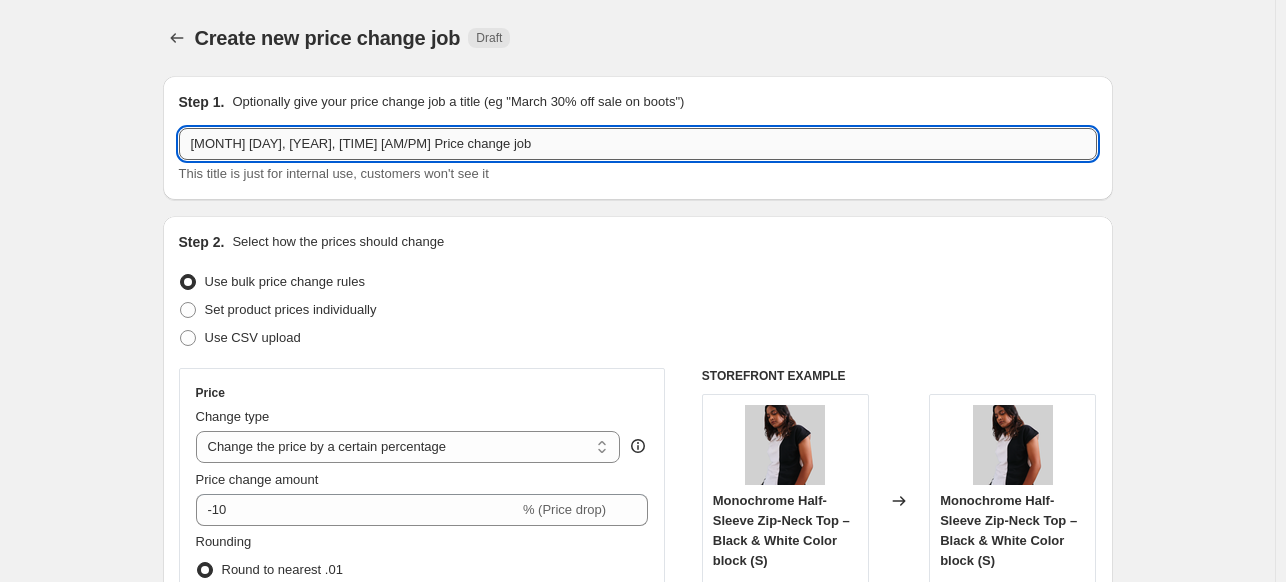 click on "[MONTH] [DAY], [YEAR], [TIME] [AM/PM] Price change job" at bounding box center [638, 144] 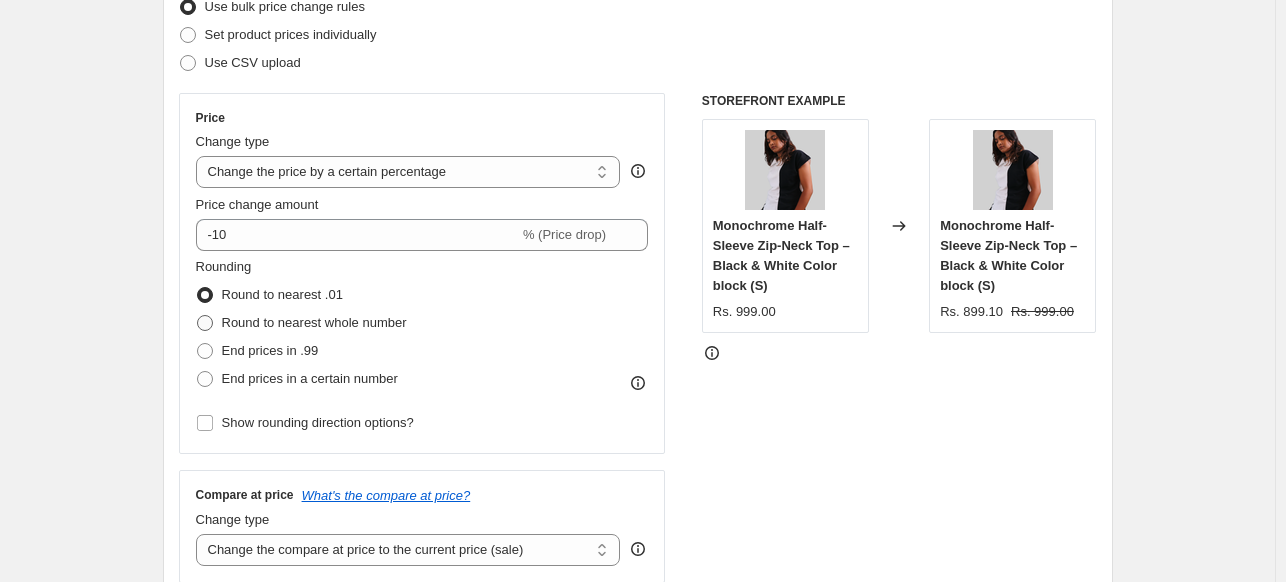 scroll, scrollTop: 268, scrollLeft: 0, axis: vertical 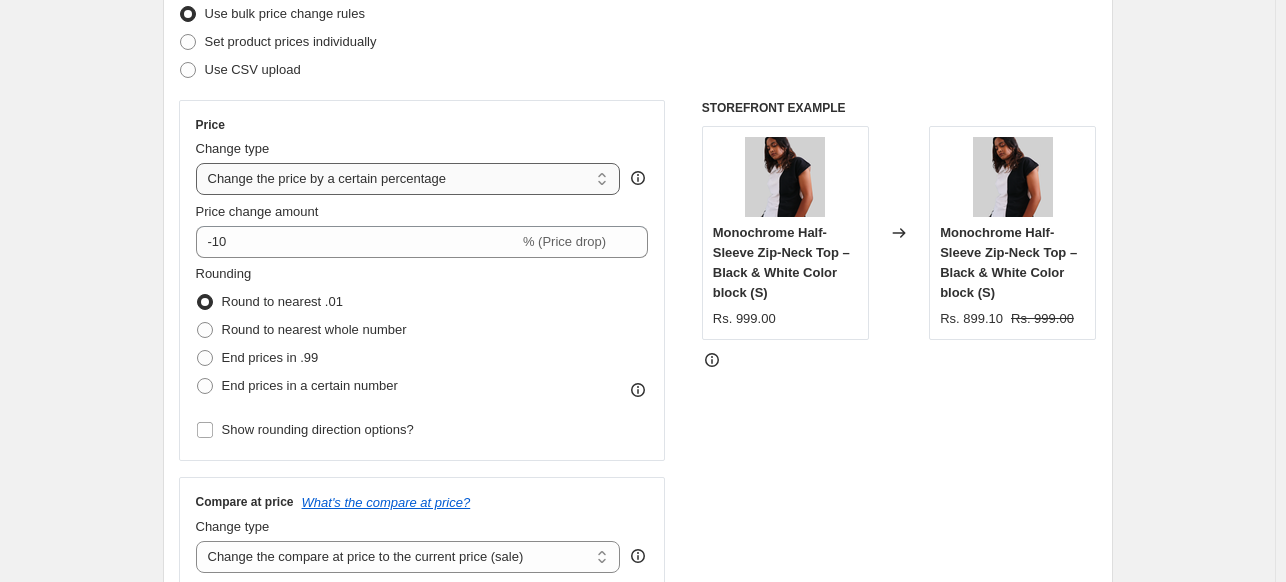 type on "Offers" 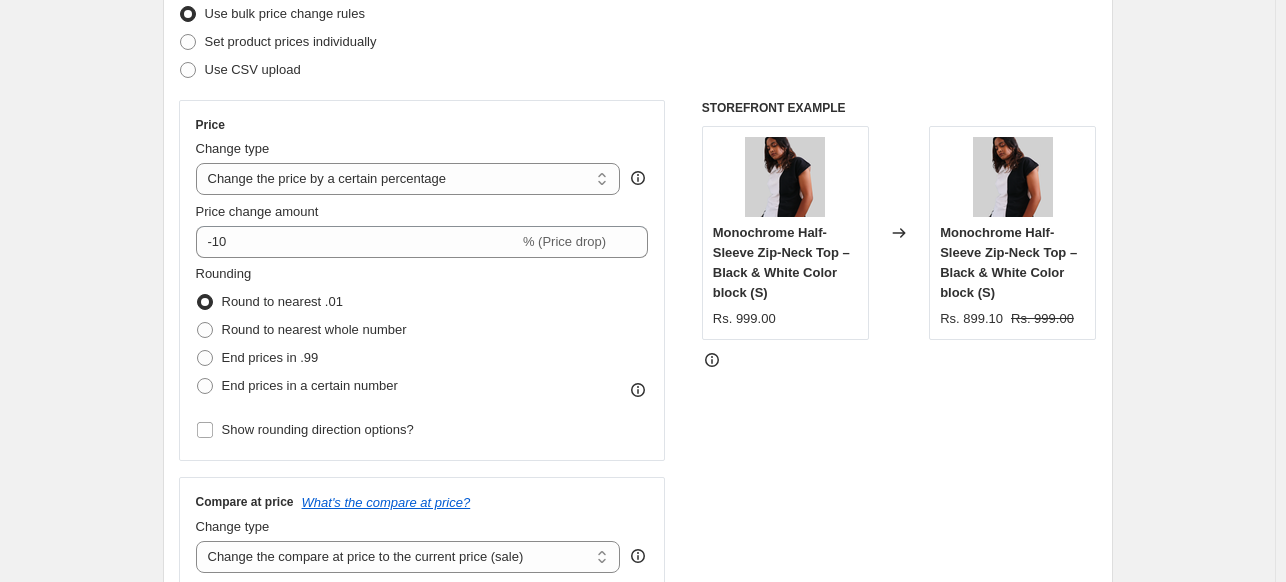 click on "Step 2. Select how the prices should change Use bulk price change rules Set product prices individually Use CSV upload Price Change type Change the price to a certain amount Change the price by a certain amount Change the price by a certain percentage Change the price to the current compare at price (price before sale) Change the price by a certain amount relative to the compare at price Change the price by a certain percentage relative to the compare at price Don't change the price Change the price by a certain percentage relative to the cost per item Change price to certain cost margin Change the price by a certain percentage Price change amount -10 % (Price drop) Rounding Round to nearest .01 Round to nearest whole number End prices in .99 End prices in a certain number Show rounding direction options? Compare at price What's the compare at price? Change type Change the compare at price to the current price (sale) Change the compare at price to a certain amount Don't change the compare at price Rs. 999.00" at bounding box center [638, 299] 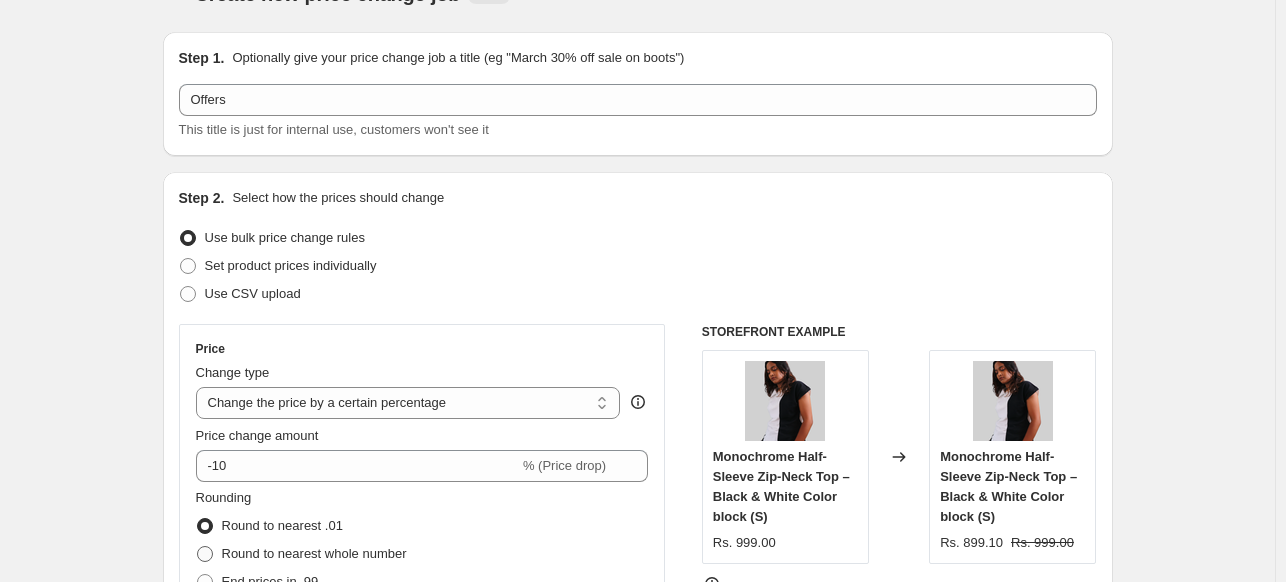 scroll, scrollTop: 0, scrollLeft: 0, axis: both 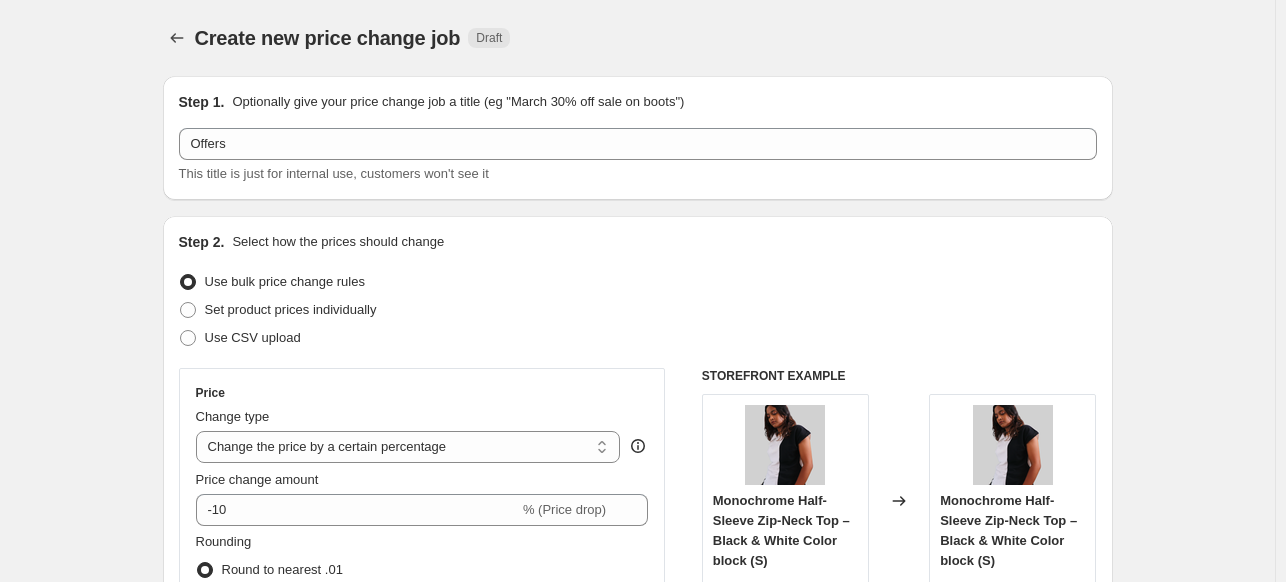 click on "Use bulk price change rules" at bounding box center [285, 281] 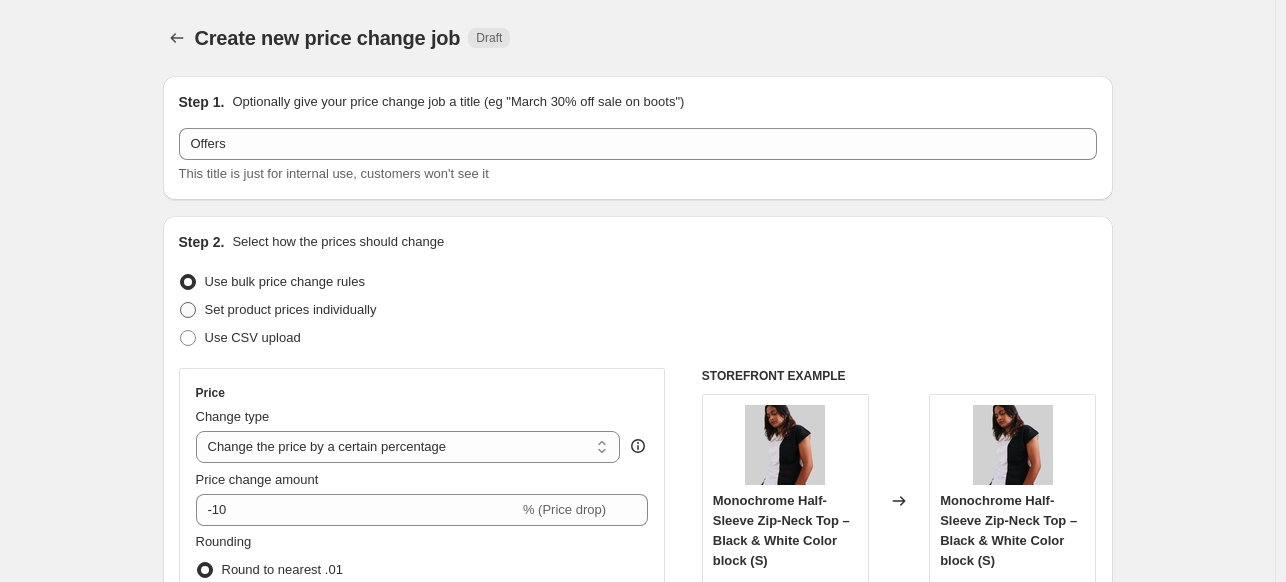 click on "Set product prices individually" at bounding box center [291, 309] 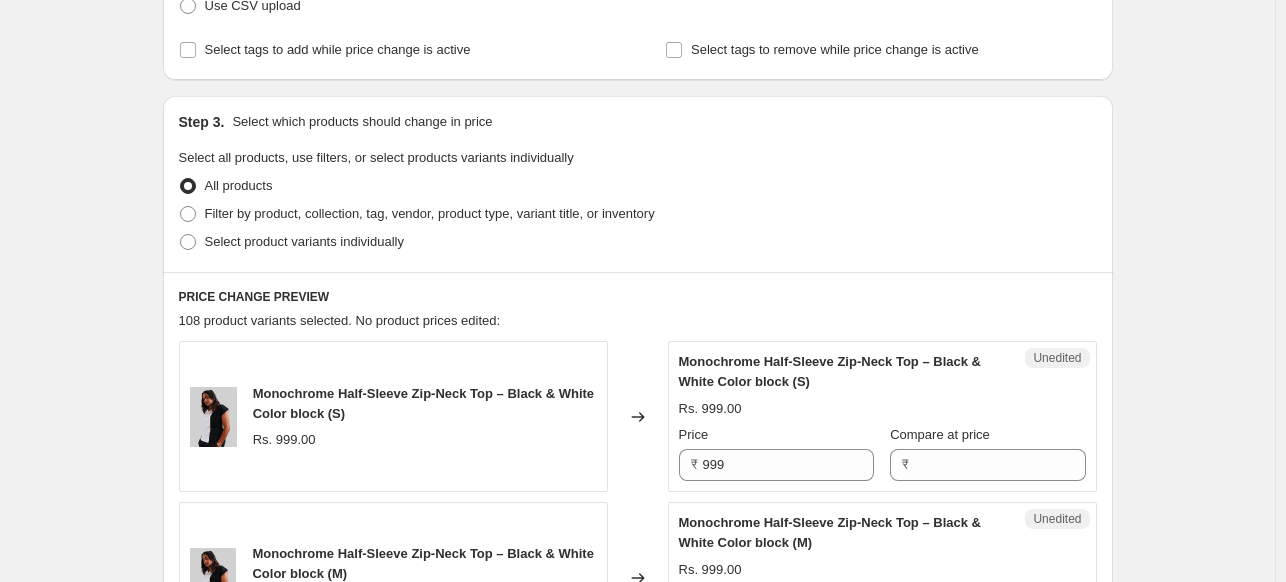scroll, scrollTop: 0, scrollLeft: 0, axis: both 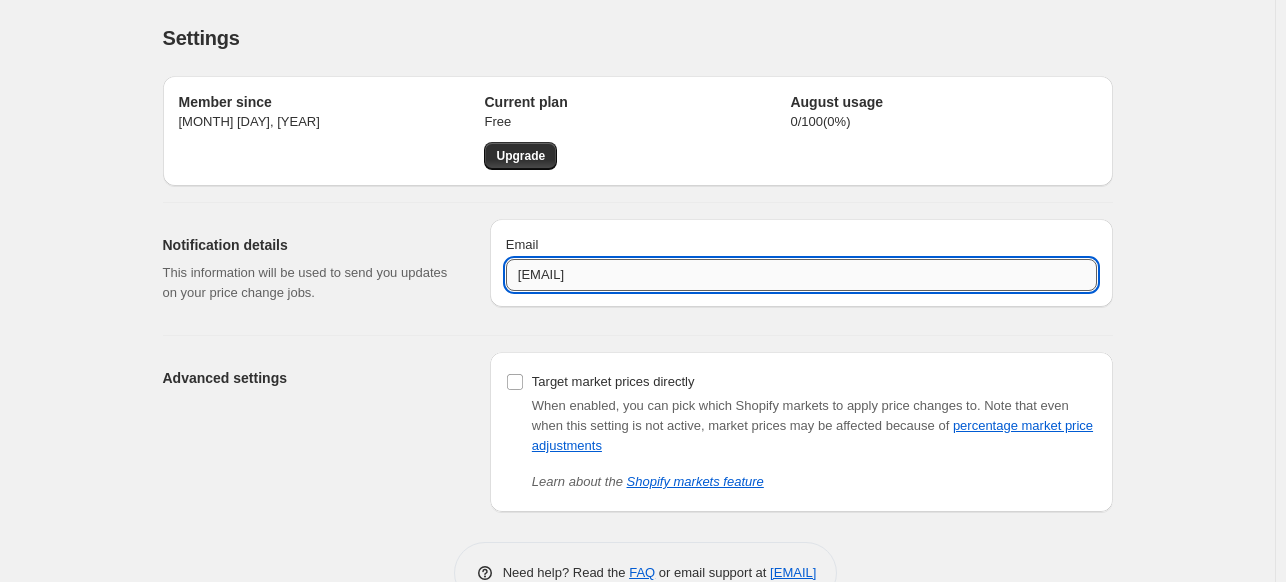 click on "[EMAIL]" at bounding box center [801, 275] 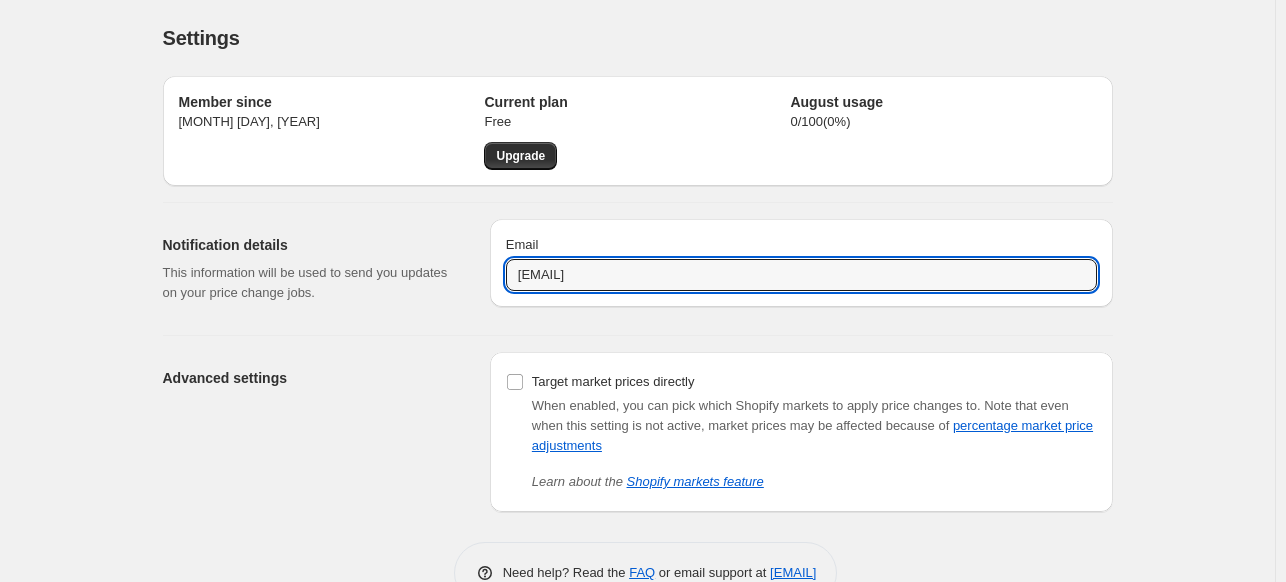 type on "[EMAIL]" 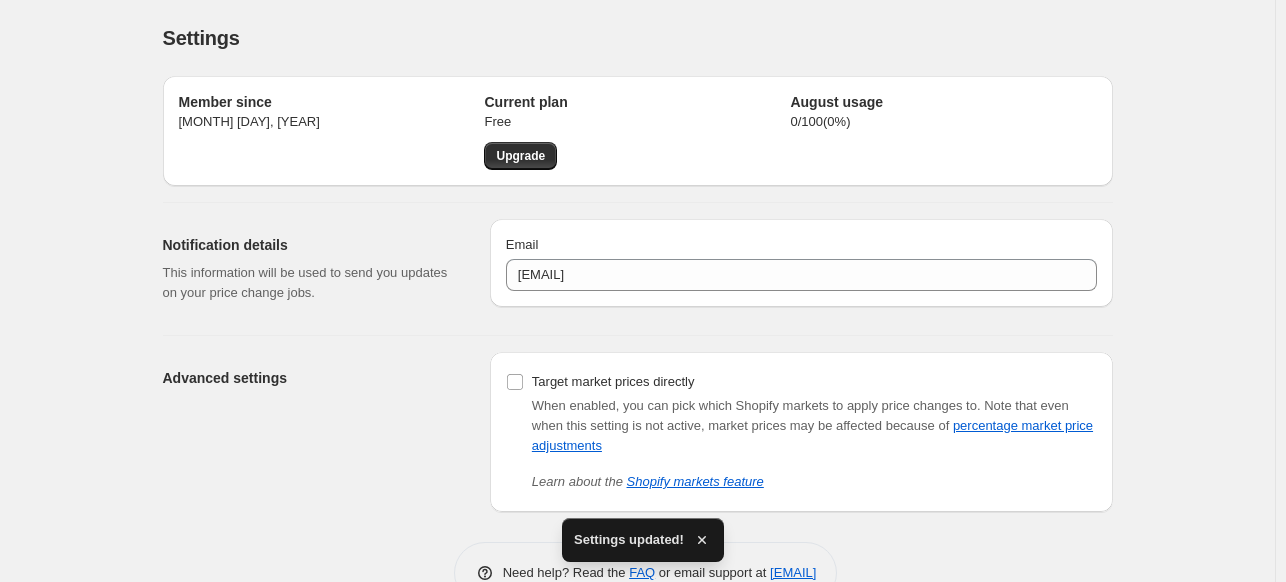 scroll, scrollTop: 51, scrollLeft: 0, axis: vertical 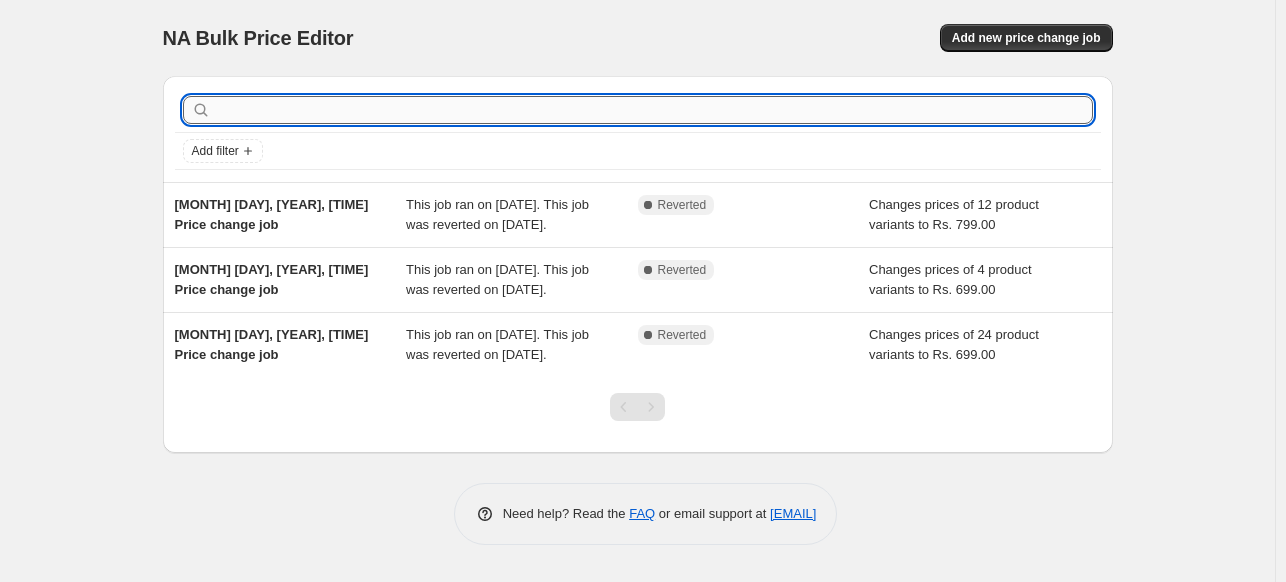 click at bounding box center [654, 110] 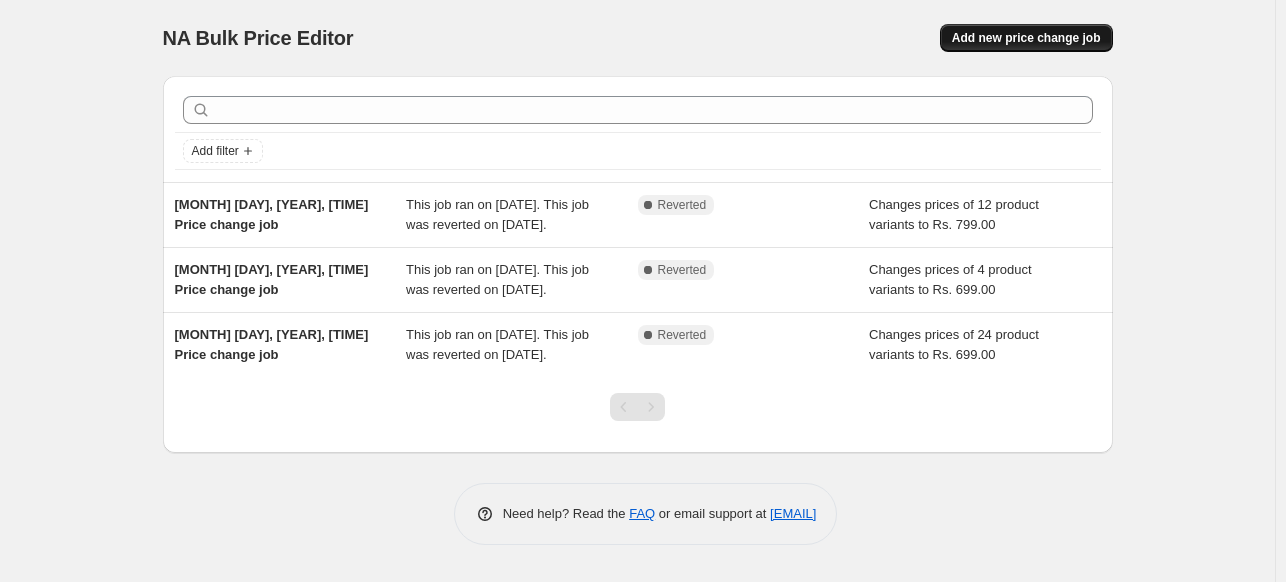 click on "Add new price change job" at bounding box center [1026, 38] 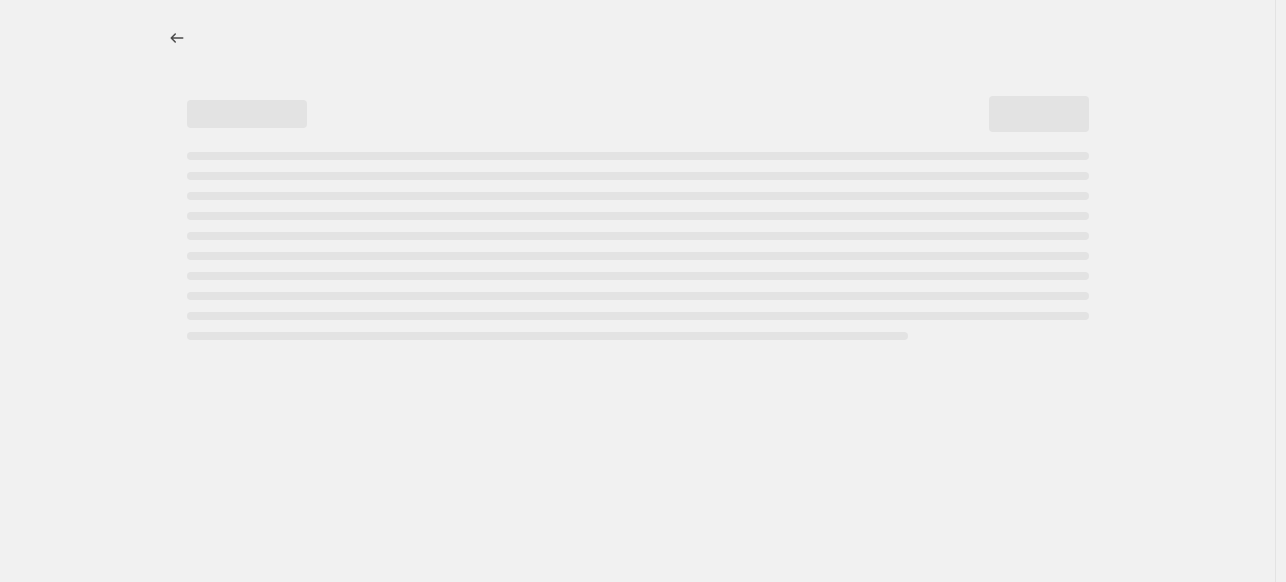 select on "percentage" 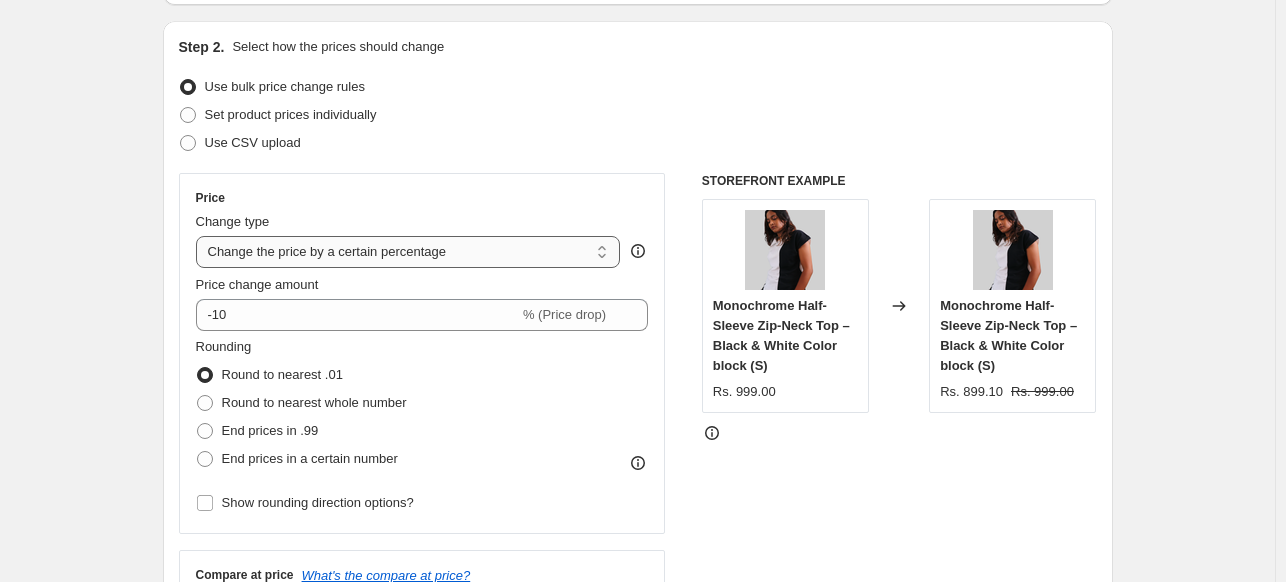 scroll, scrollTop: 192, scrollLeft: 0, axis: vertical 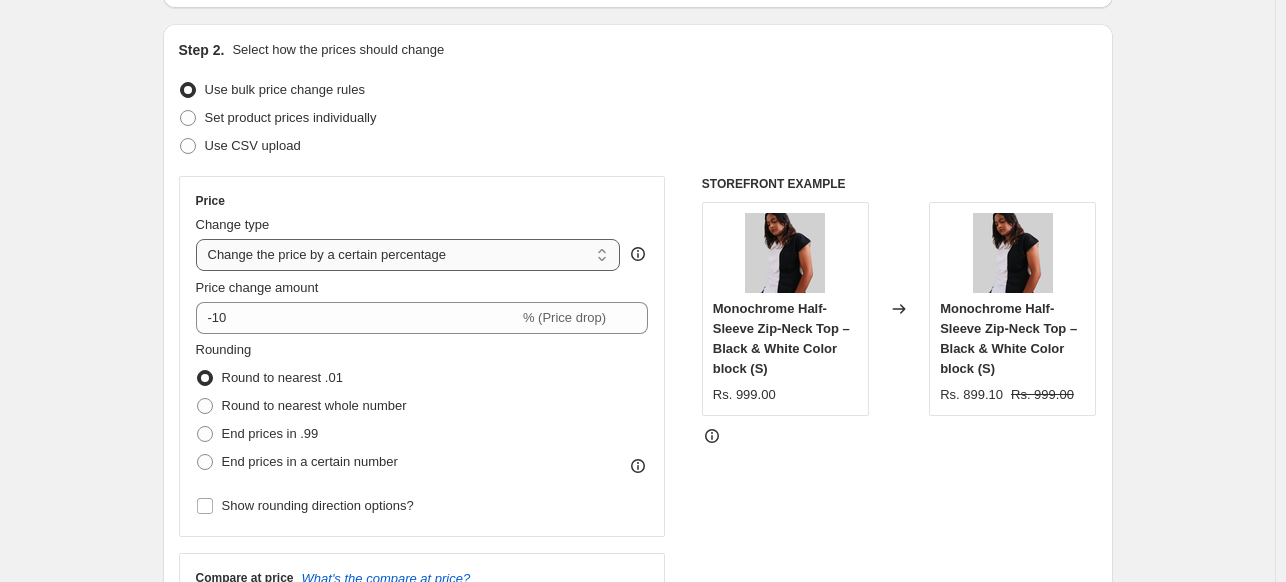 click on "Change the price to a certain amount Change the price by a certain amount Change the price by a certain percentage Change the price to the current compare at price (price before sale) Change the price by a certain amount relative to the compare at price Change the price by a certain percentage relative to the compare at price Don't change the price Change the price by a certain percentage relative to the cost per item Change price to certain cost margin" at bounding box center (408, 255) 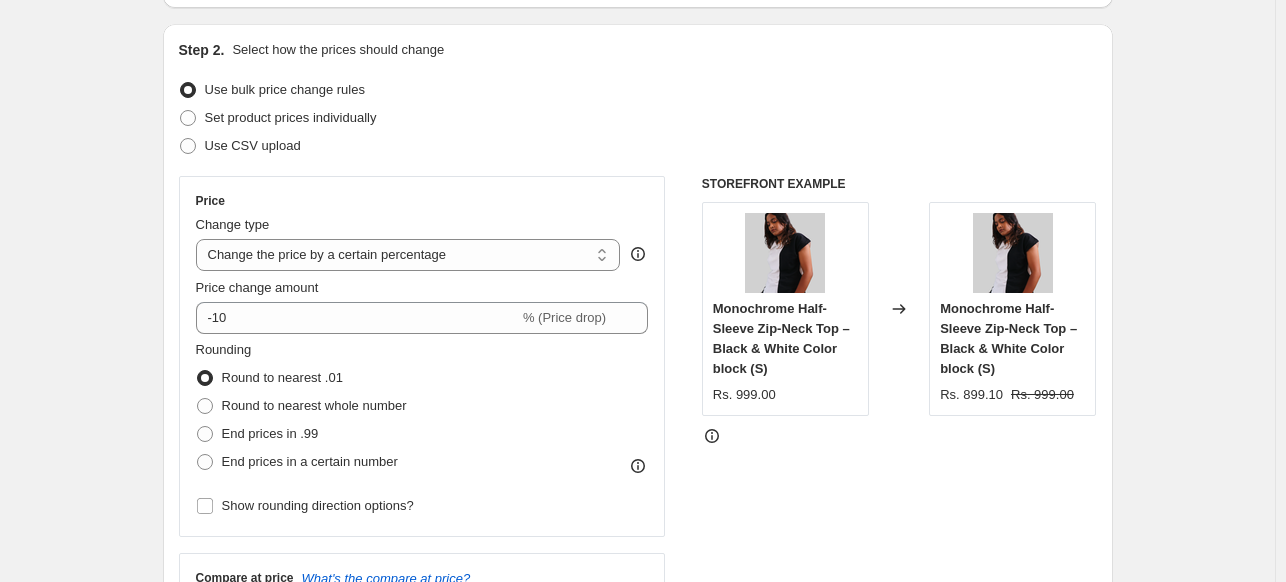 click on "Price Change type Change the price to a certain amount Change the price by a certain amount Change the price by a certain percentage Change the price to the current compare at price (price before sale) Change the price by a certain amount relative to the compare at price Change the price by a certain percentage relative to the compare at price Don't change the price Change the price by a certain percentage relative to the cost per item Change price to certain cost margin Change the price by a certain percentage Price change amount -10 % (Price drop) Rounding Round to nearest .01 Round to nearest whole number End prices in .99 End prices in a certain number Show rounding direction options?" at bounding box center [422, 356] 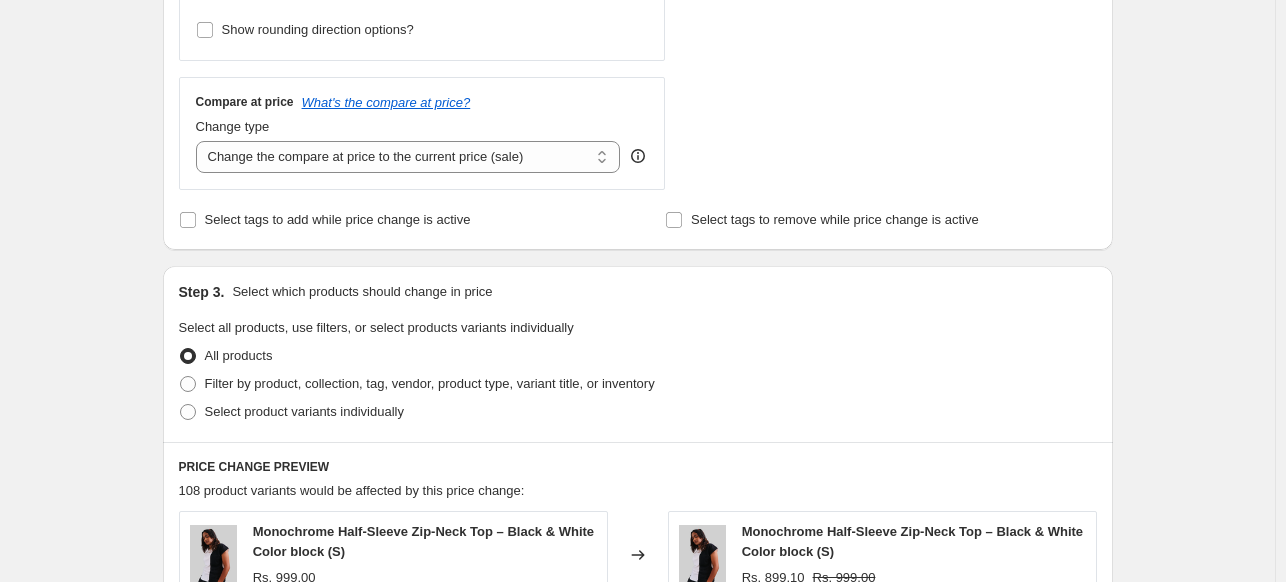 scroll, scrollTop: 671, scrollLeft: 0, axis: vertical 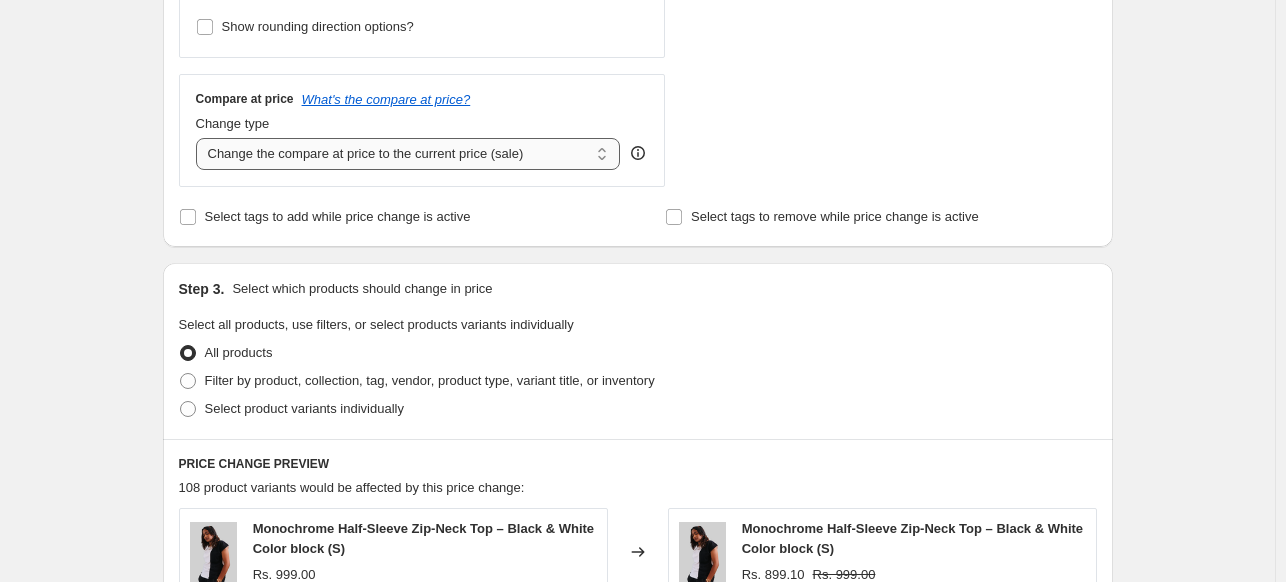 click on "Change the compare at price to the current price (sale) Change the compare at price to a certain amount Change the compare at price by a certain amount Change the compare at price by a certain percentage Change the compare at price by a certain amount relative to the actual price Change the compare at price by a certain percentage relative to the actual price Don't change the compare at price Remove the compare at price" at bounding box center [408, 154] 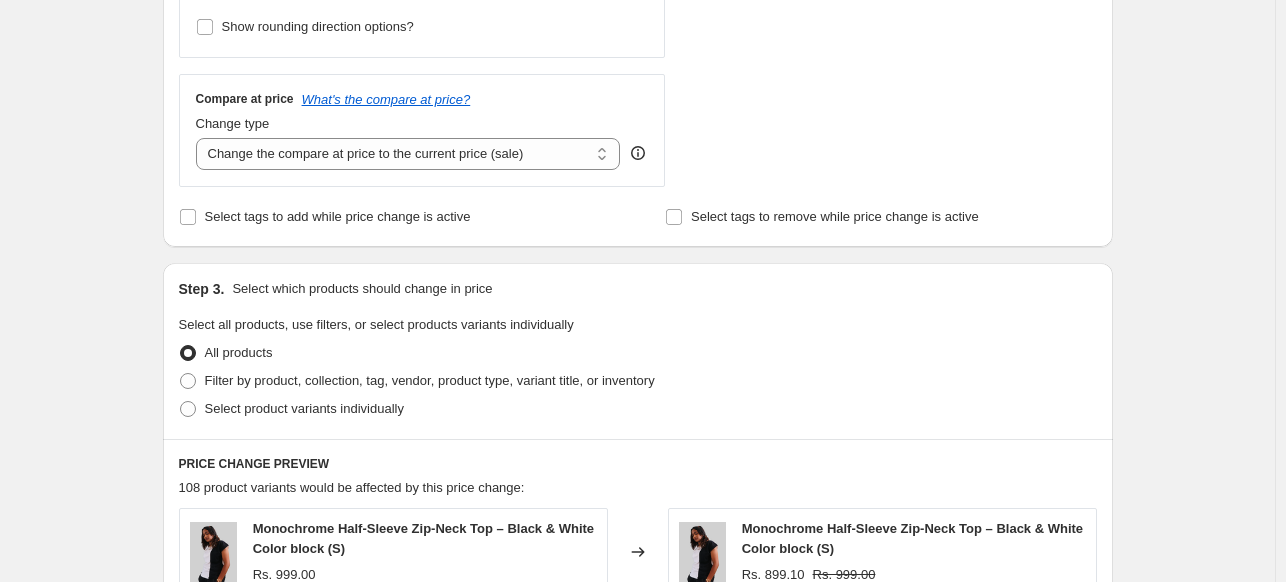 click on "STOREFRONT EXAMPLE Monochrome Half-Sleeve Zip-Neck Top – Black & White Color block (S) Rs. 999.00 Changed to Monochrome Half-Sleeve Zip-Neck Top – Black & White Color block (S) Rs. 899.10 Rs. 999.00" at bounding box center [899, -58] 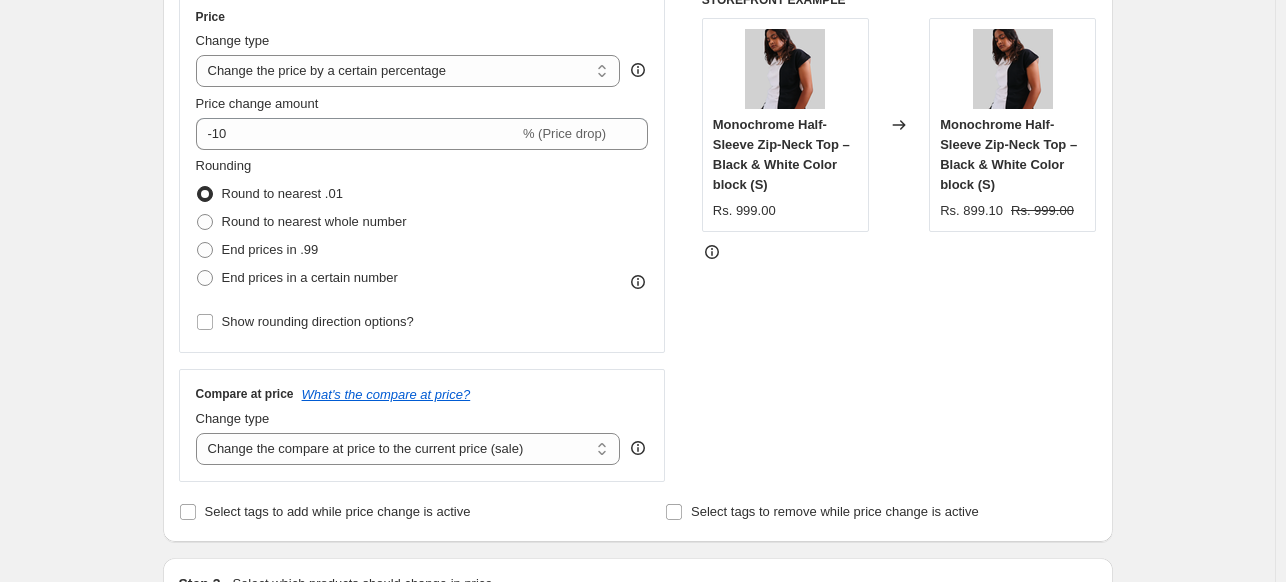 scroll, scrollTop: 375, scrollLeft: 0, axis: vertical 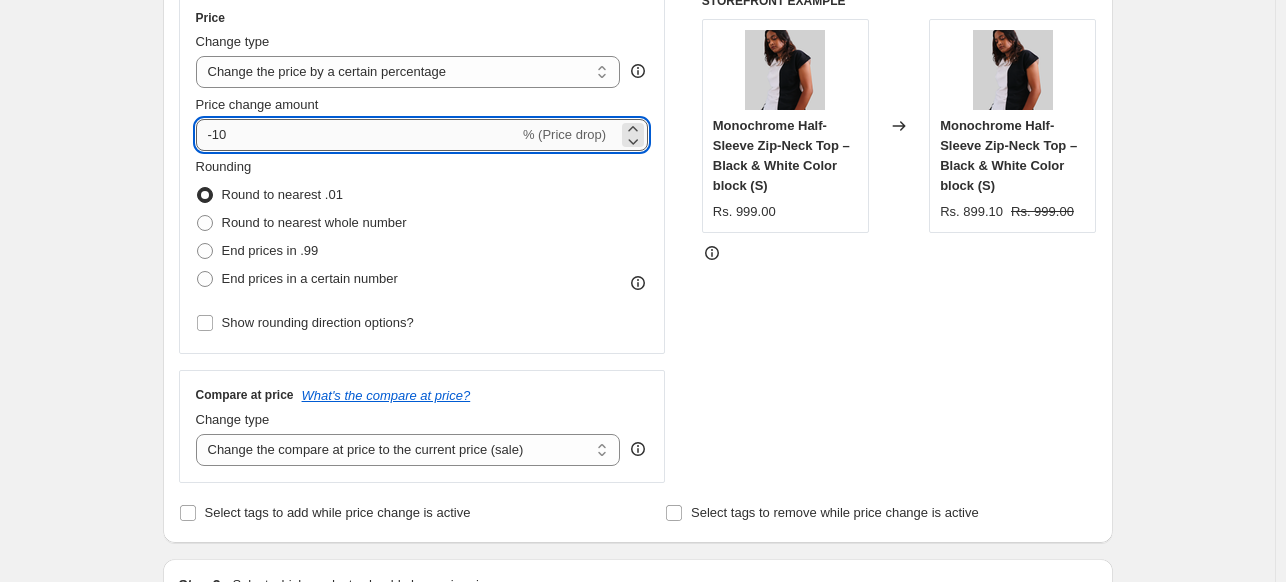 click on "-10" at bounding box center [357, 135] 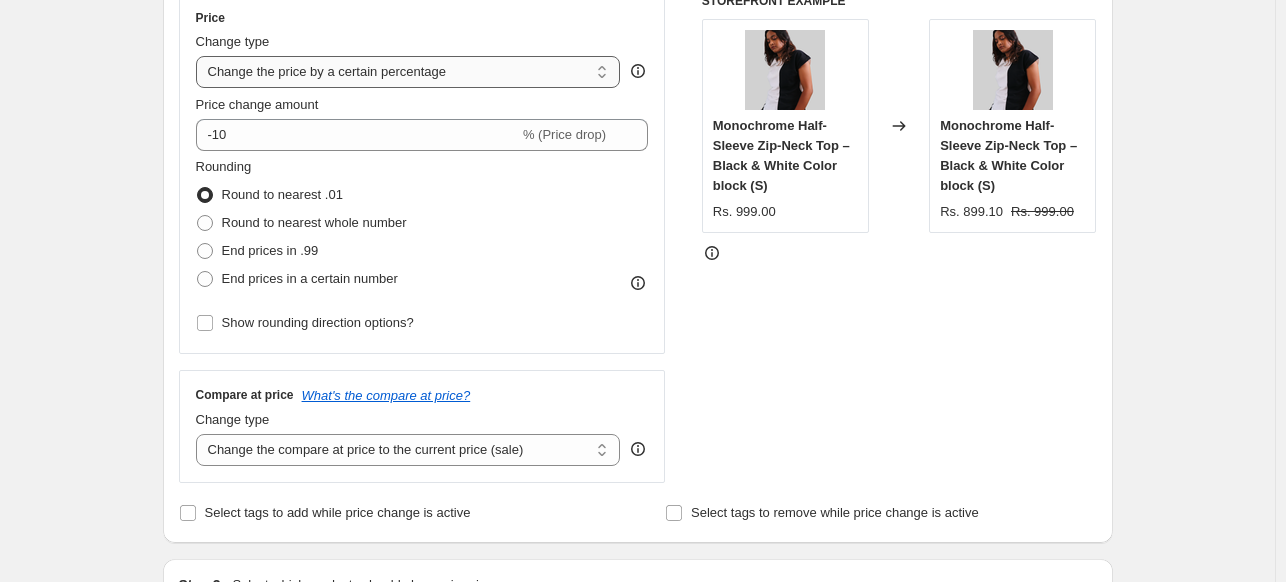 click on "Change the price to a certain amount Change the price by a certain amount Change the price by a certain percentage Change the price to the current compare at price (price before sale) Change the price by a certain amount relative to the compare at price Change the price by a certain percentage relative to the compare at price Don't change the price Change the price by a certain percentage relative to the cost per item Change price to certain cost margin" at bounding box center (408, 72) 